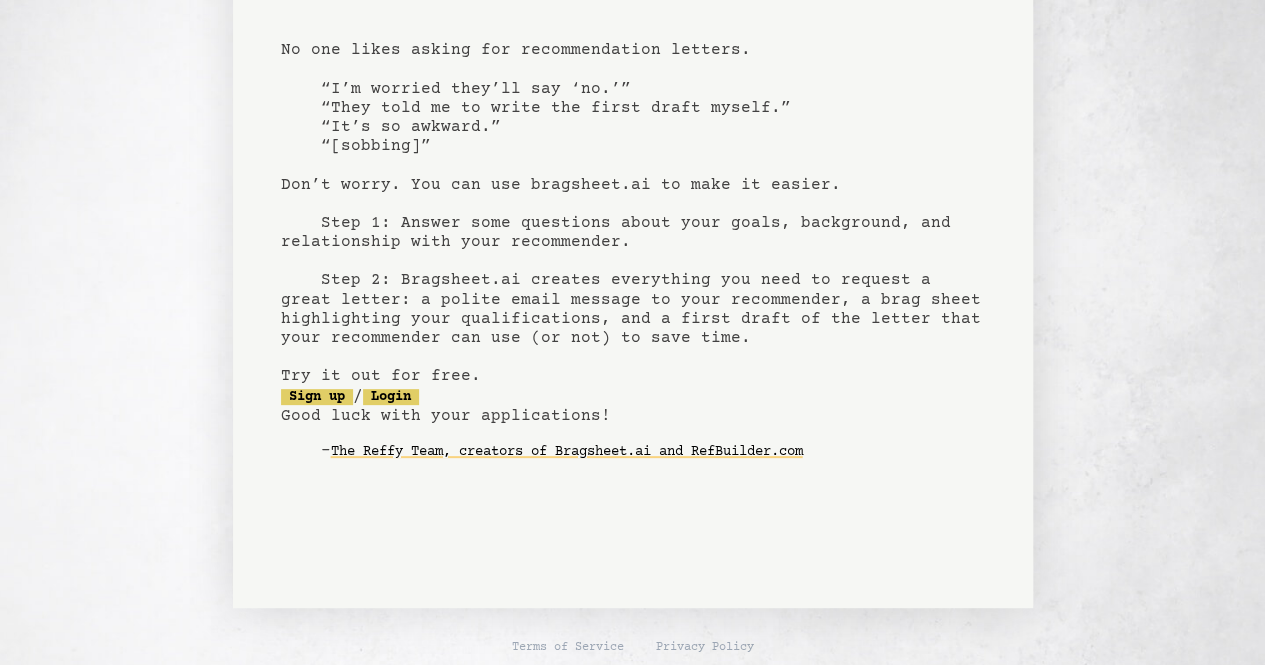 scroll, scrollTop: 148, scrollLeft: 0, axis: vertical 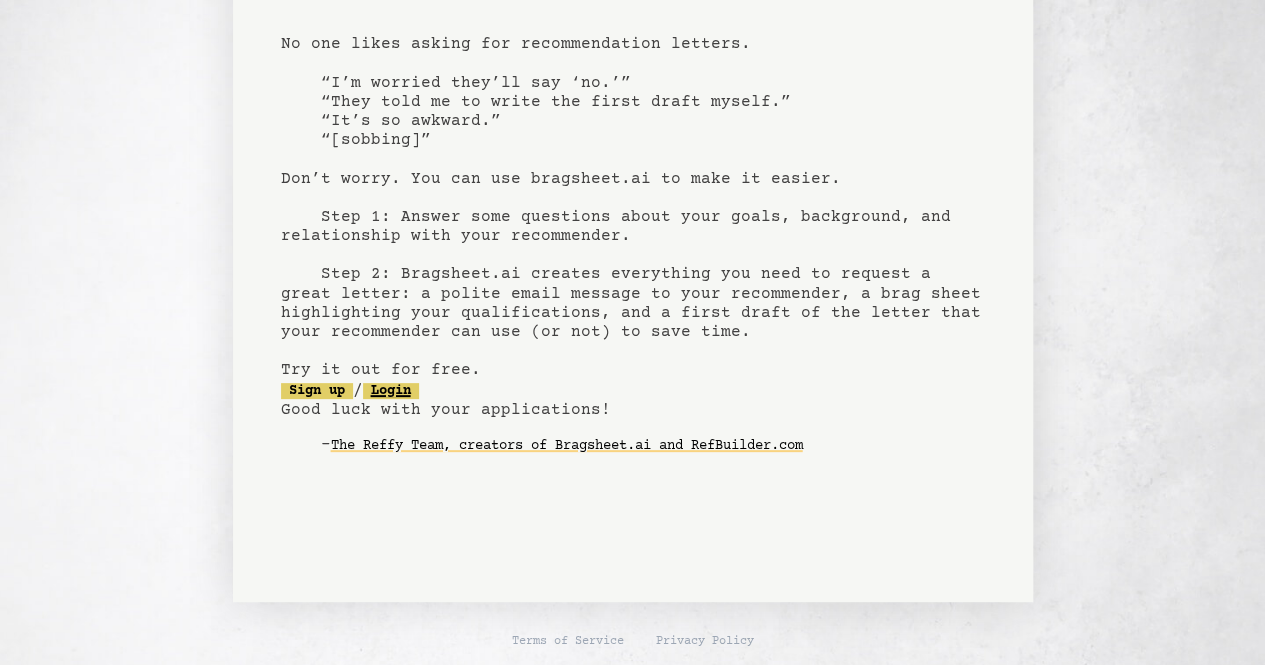 click on "Login" 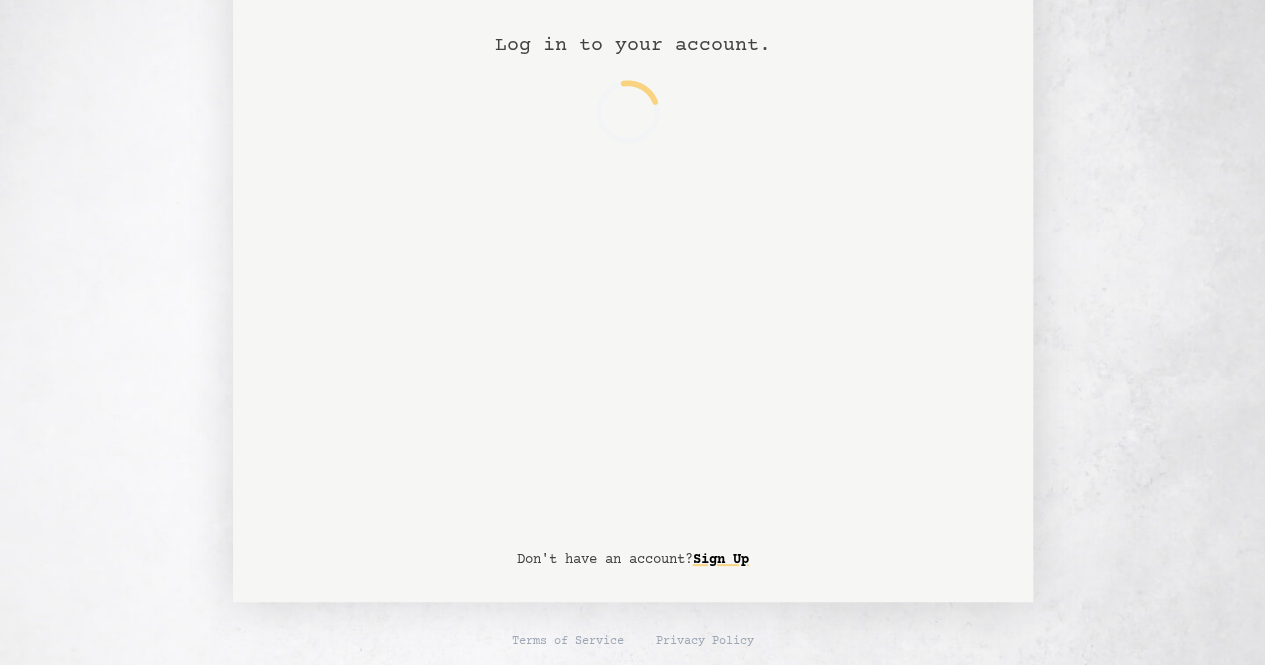 scroll, scrollTop: 0, scrollLeft: 0, axis: both 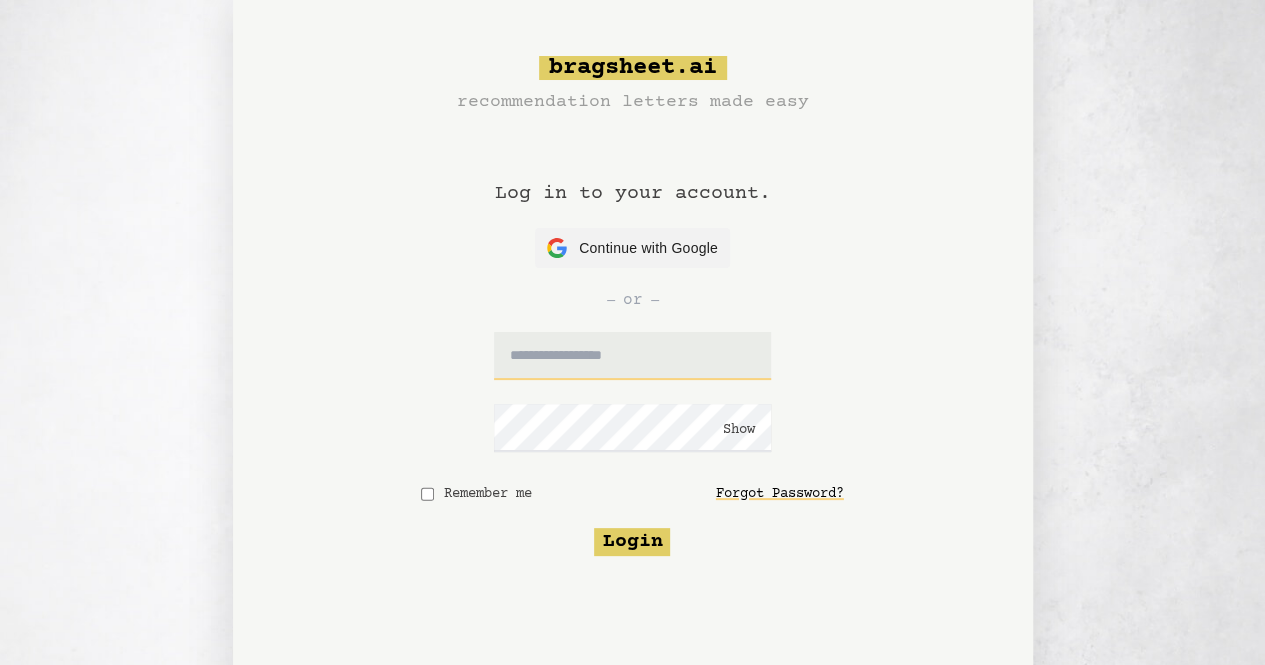click at bounding box center (632, 356) 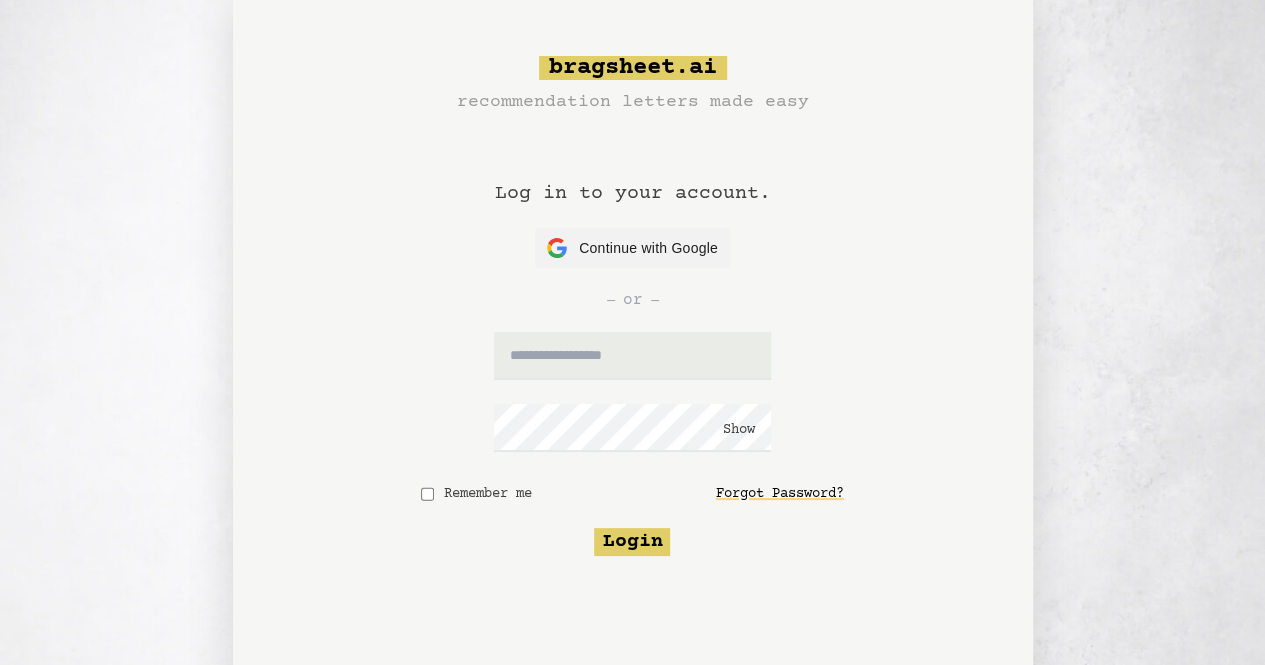 click on "or" at bounding box center [633, 300] 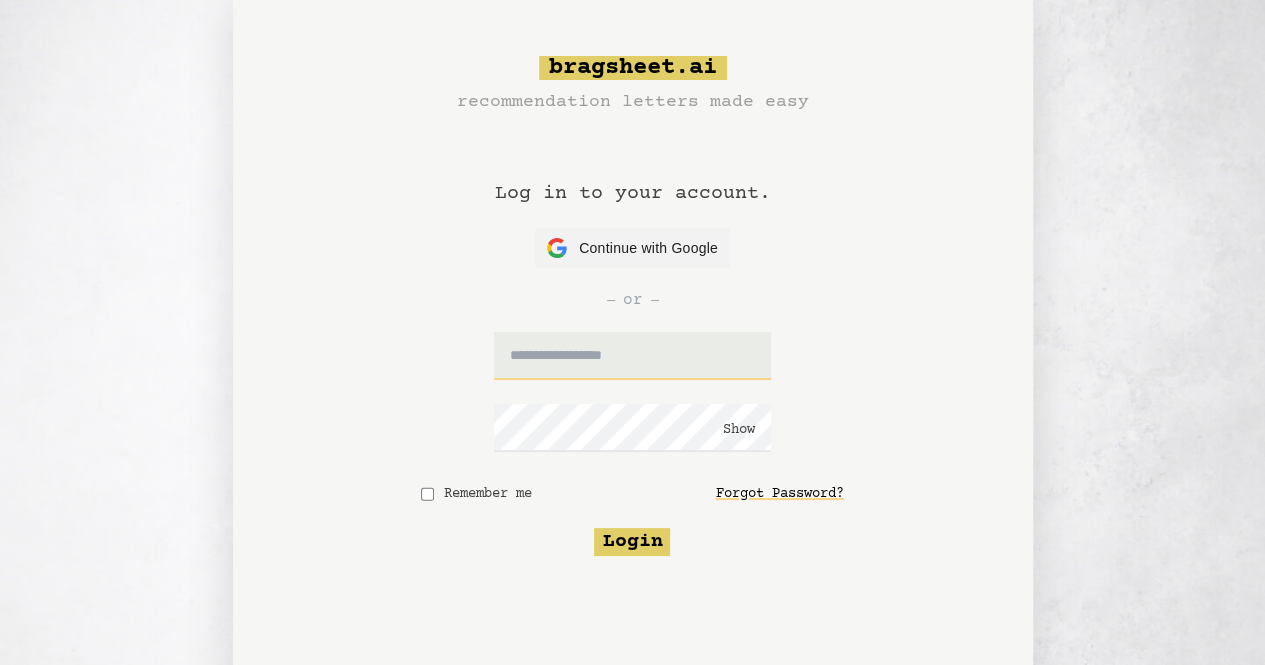click at bounding box center [632, 356] 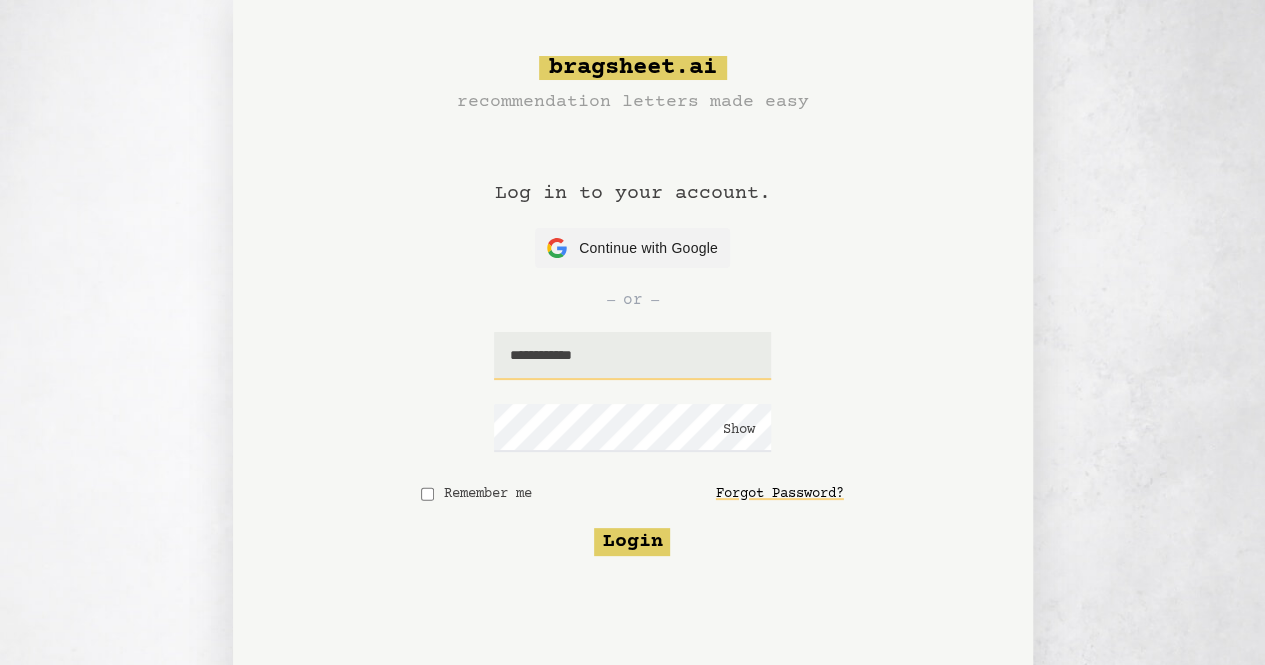 type on "**********" 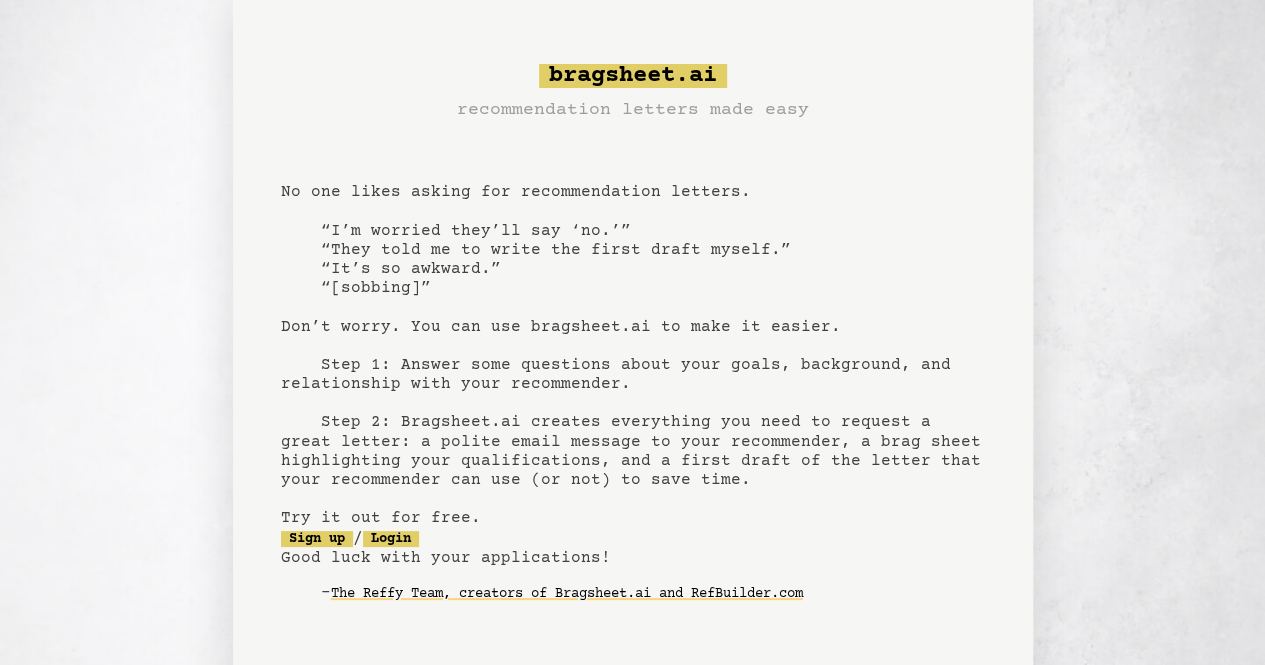 scroll, scrollTop: 148, scrollLeft: 0, axis: vertical 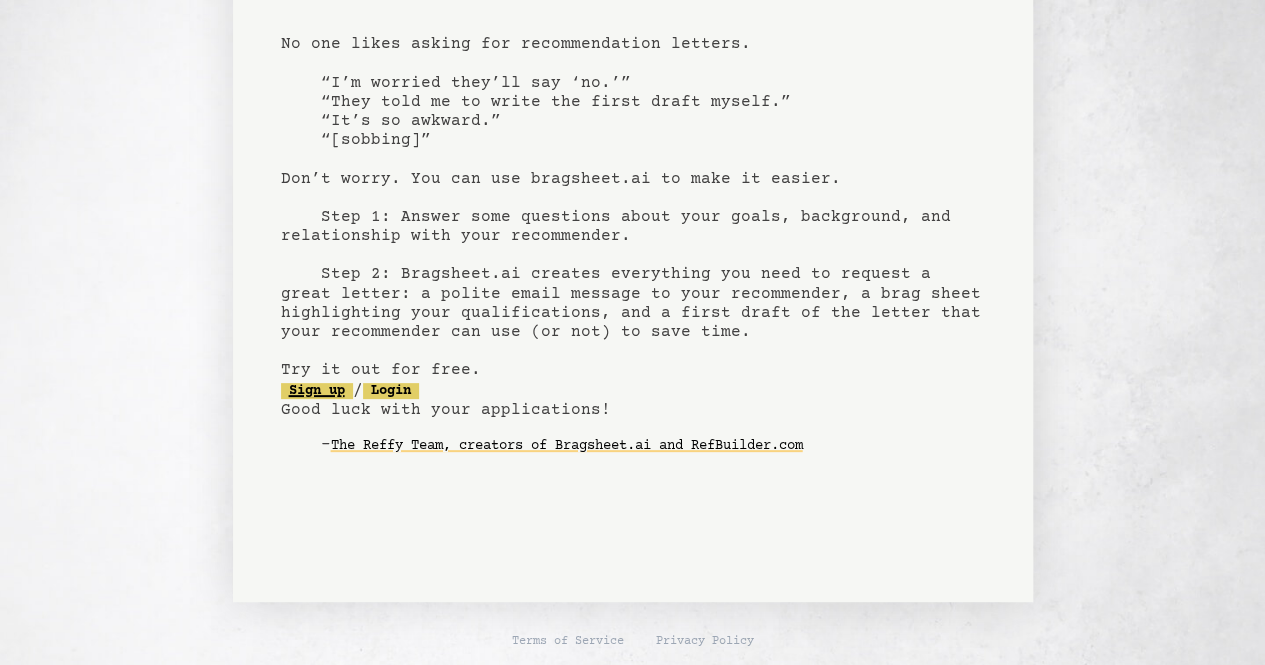 click on "Sign up" at bounding box center (317, 391) 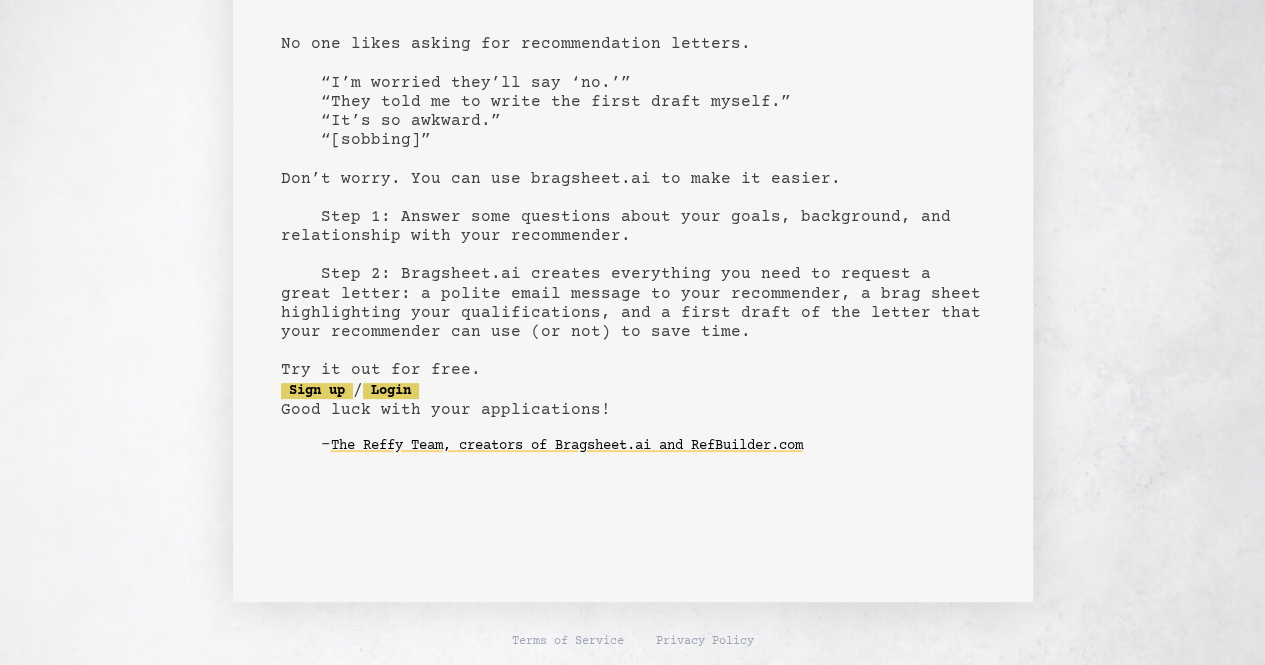 scroll, scrollTop: 0, scrollLeft: 0, axis: both 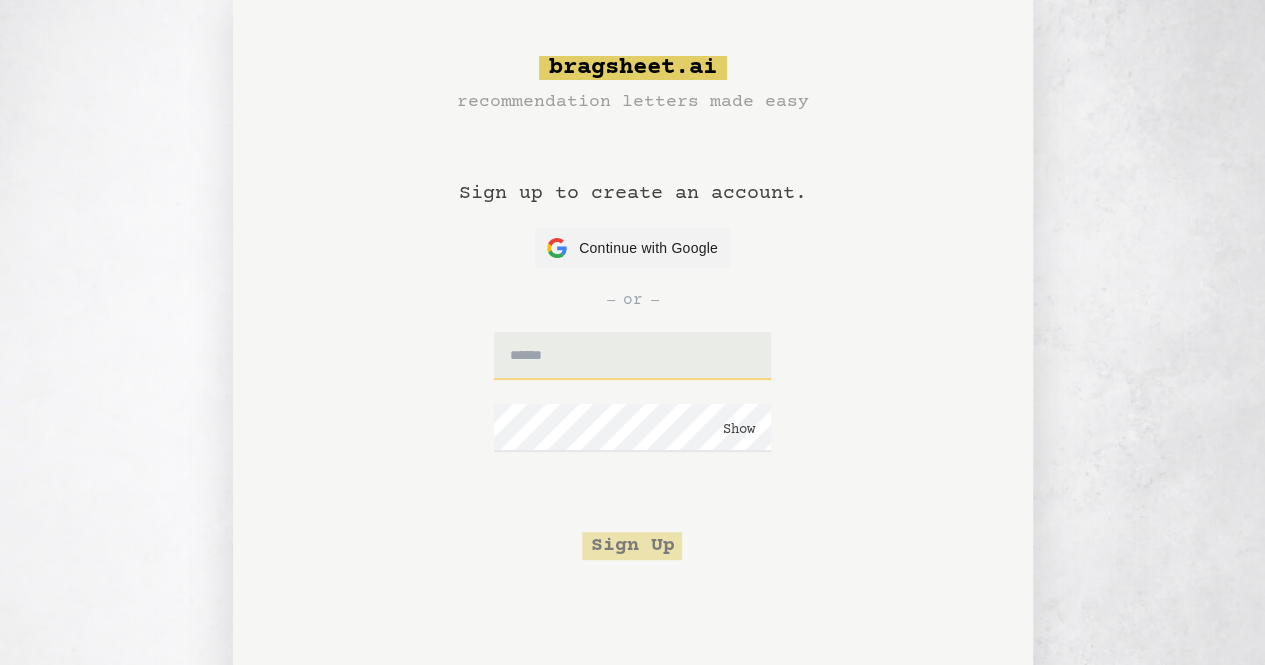 click at bounding box center (632, 356) 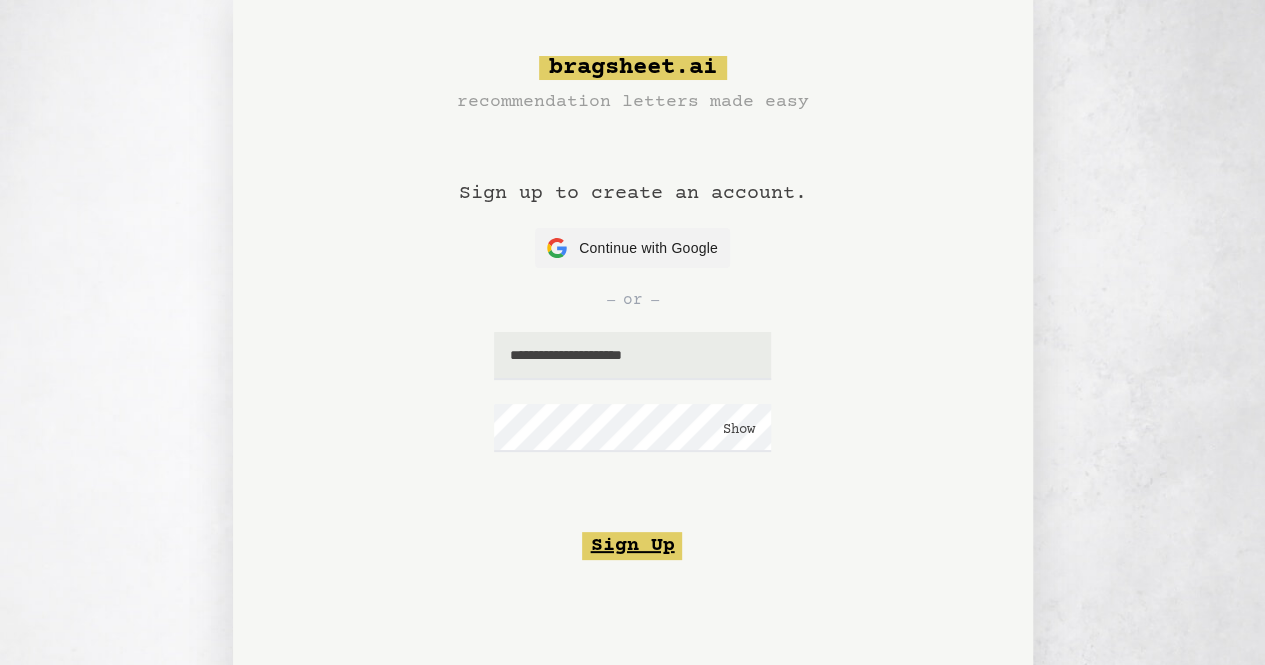 click on "Sign Up" at bounding box center [632, 546] 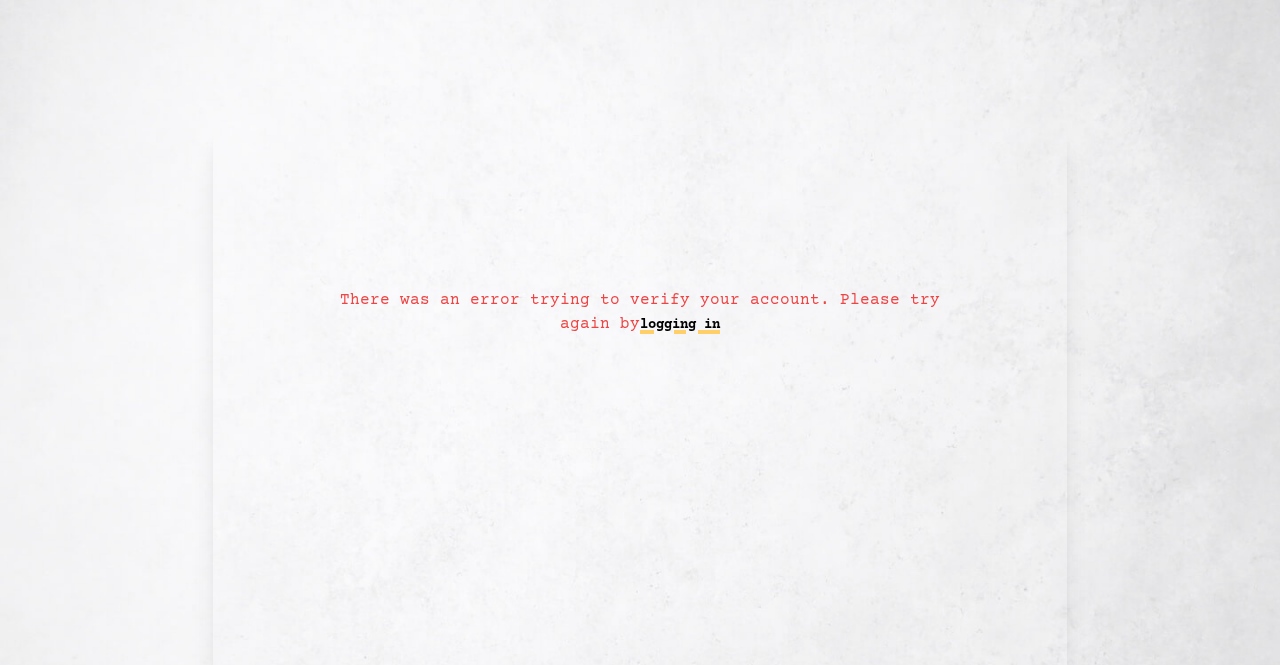 click on "logging in" at bounding box center [680, 325] 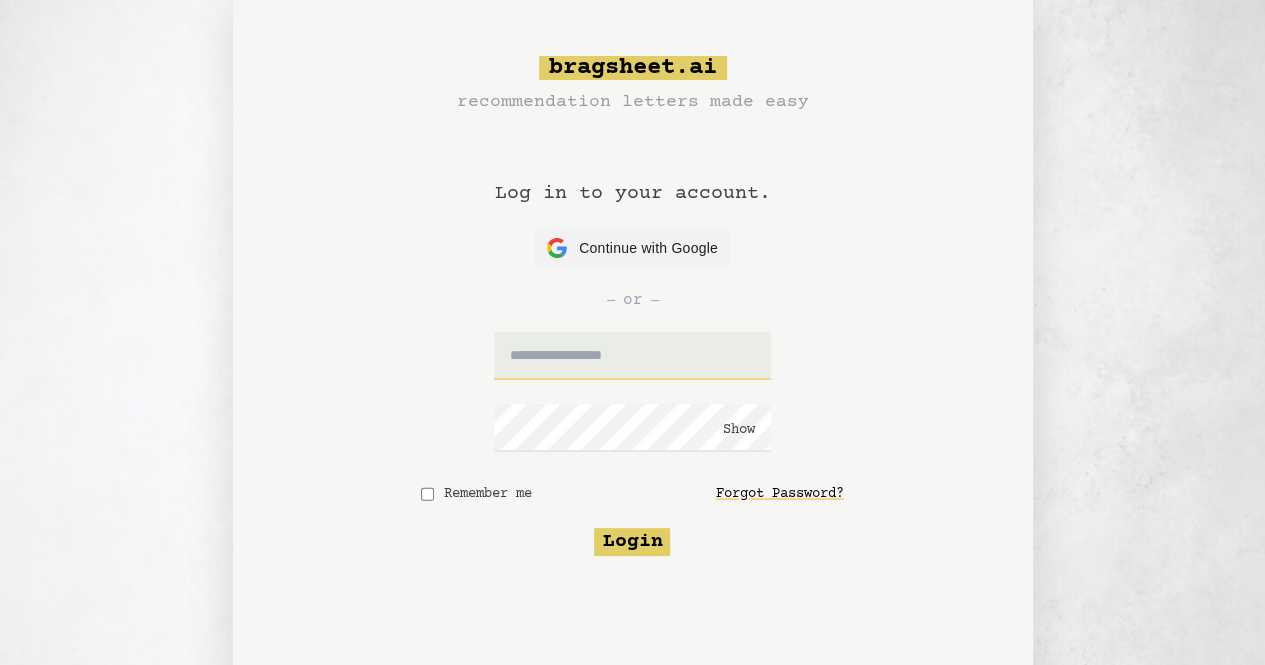 click at bounding box center [632, 356] 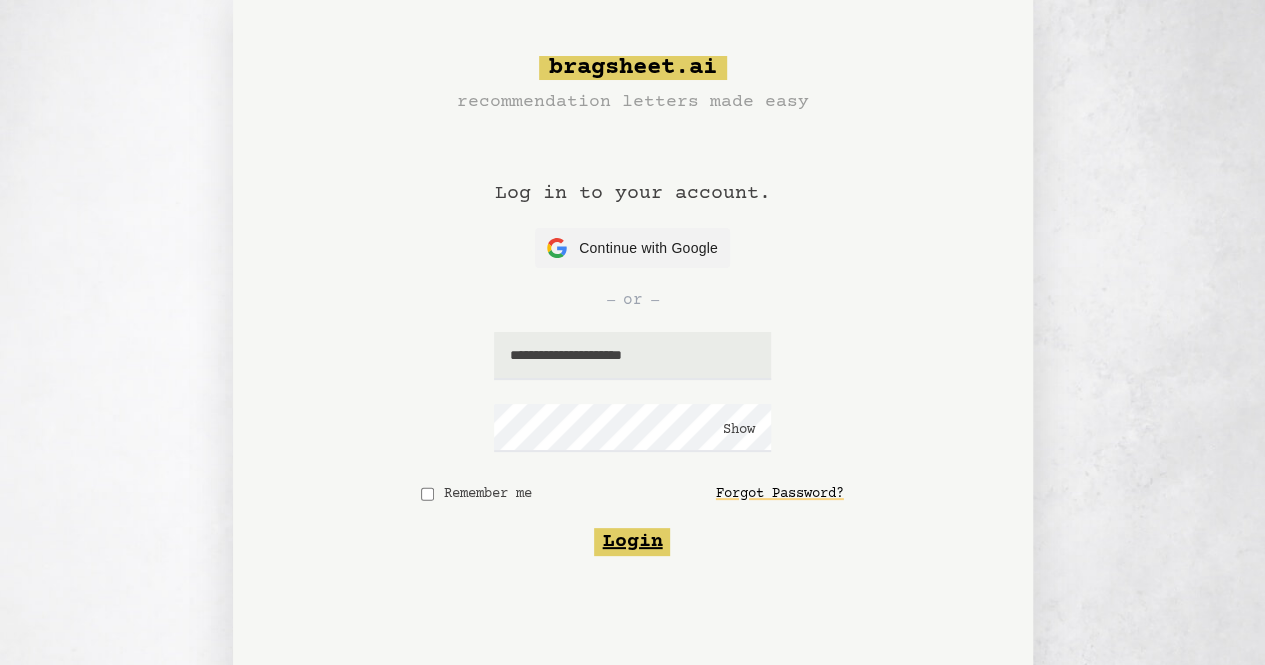 click on "Login" at bounding box center (632, 542) 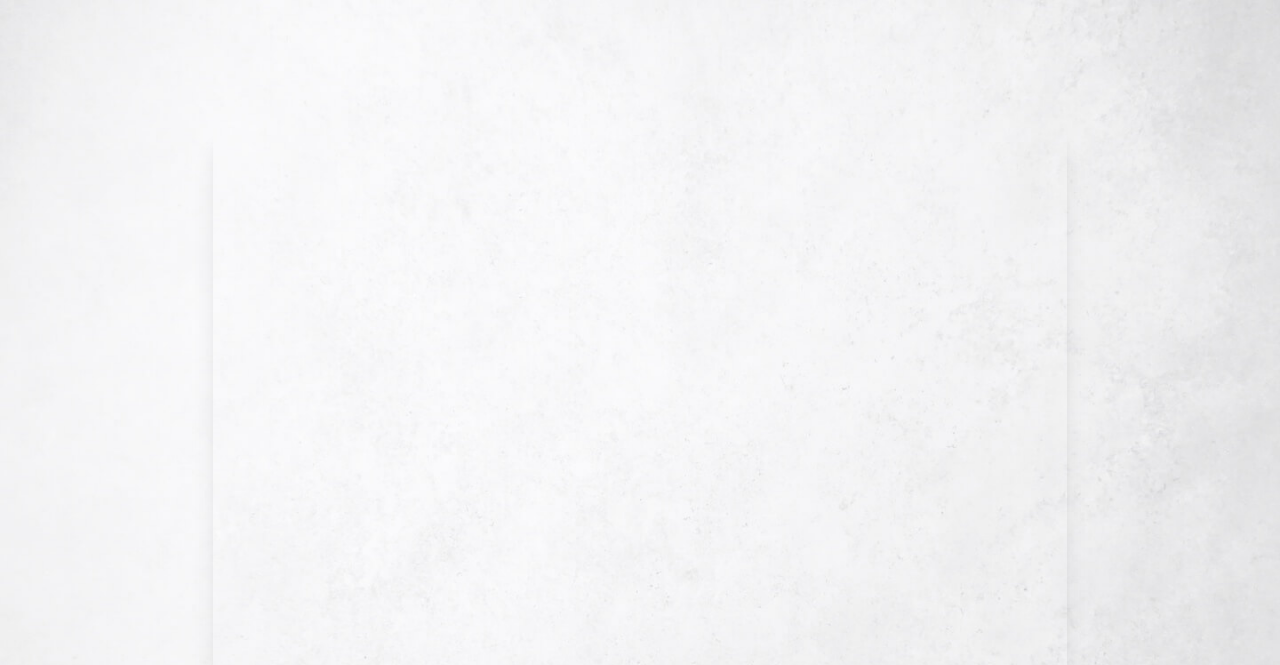 scroll, scrollTop: 0, scrollLeft: 0, axis: both 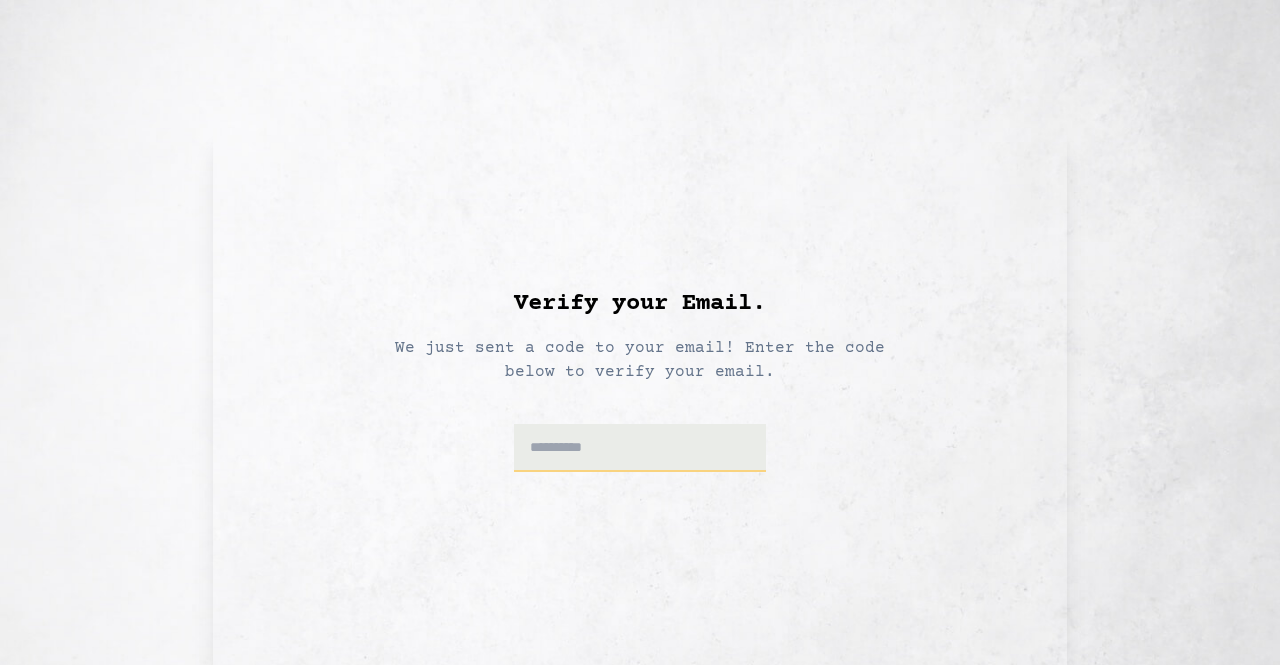 click at bounding box center (640, 448) 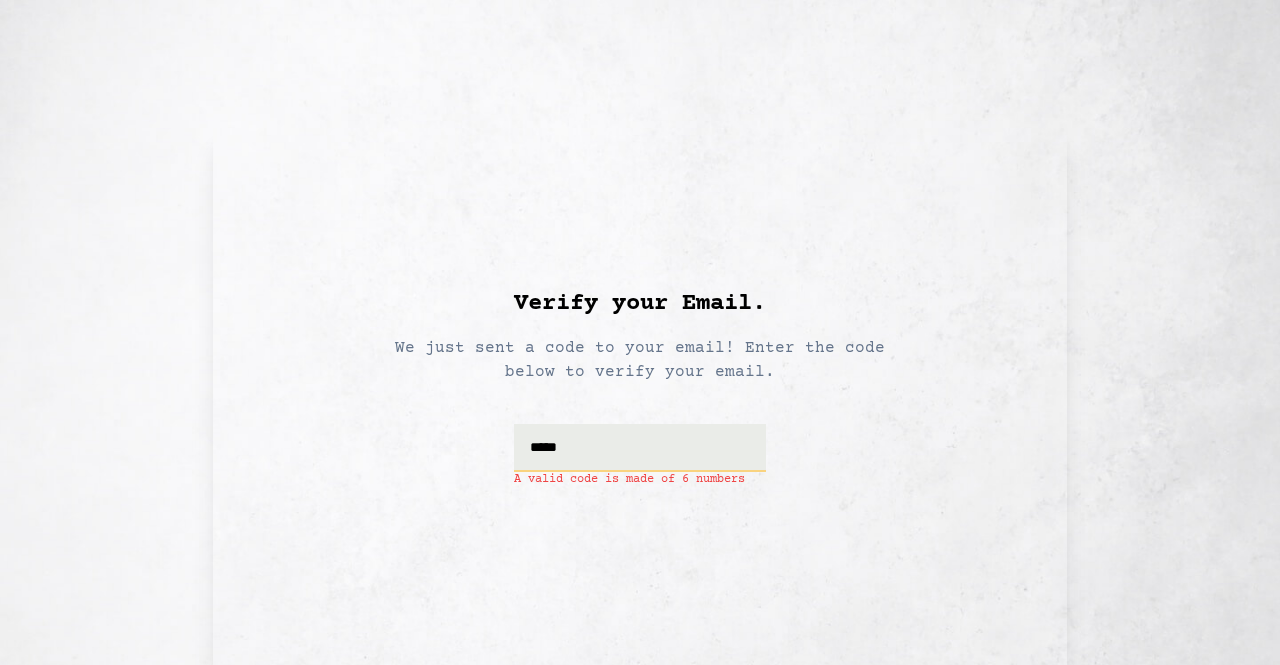 type on "******" 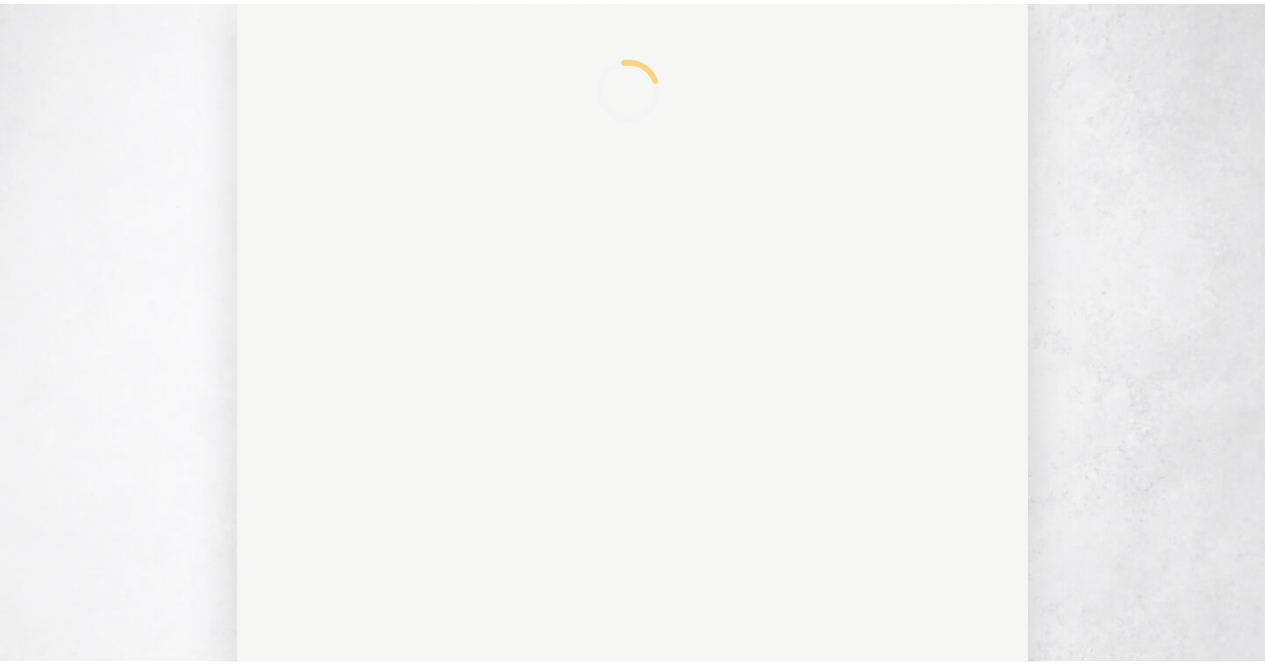 scroll, scrollTop: 100, scrollLeft: 0, axis: vertical 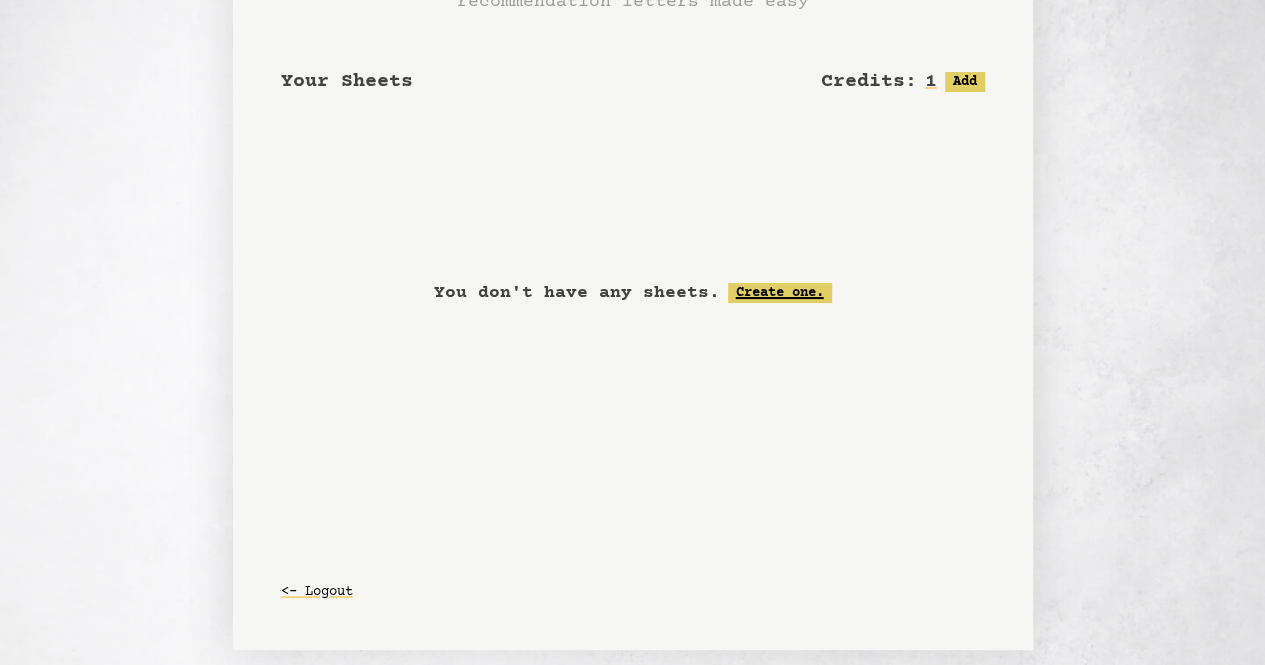 click on "Create one." at bounding box center (780, 293) 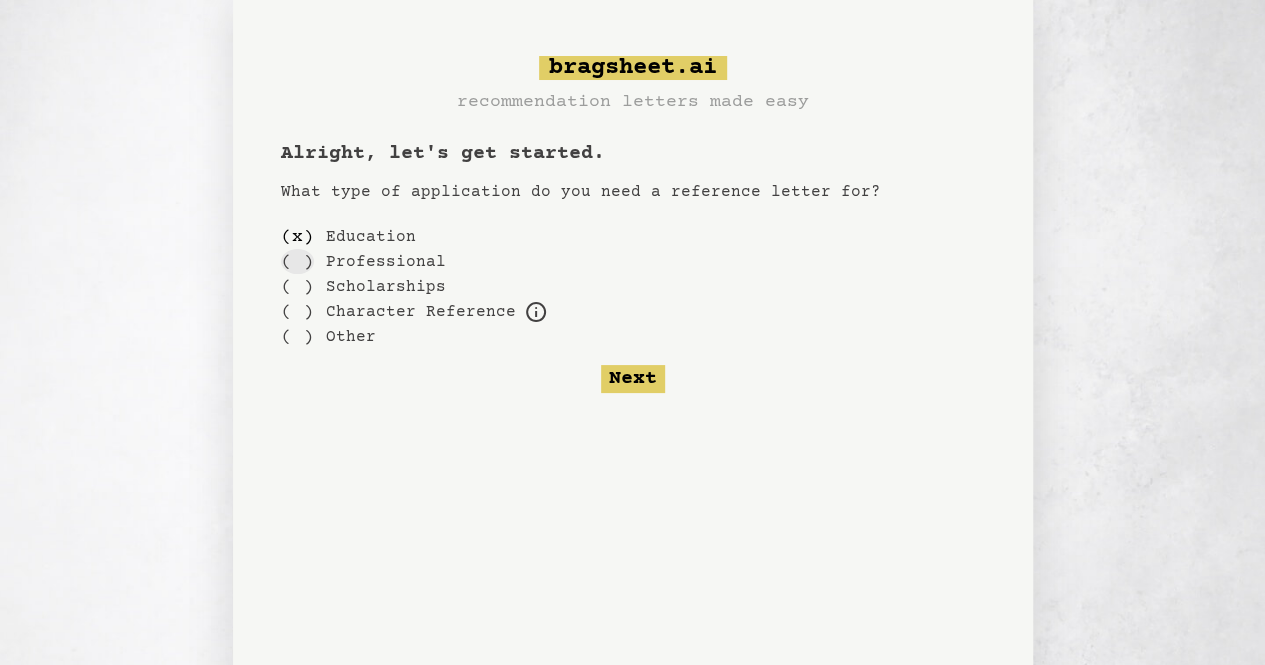 click on "(    )" at bounding box center [297, 261] 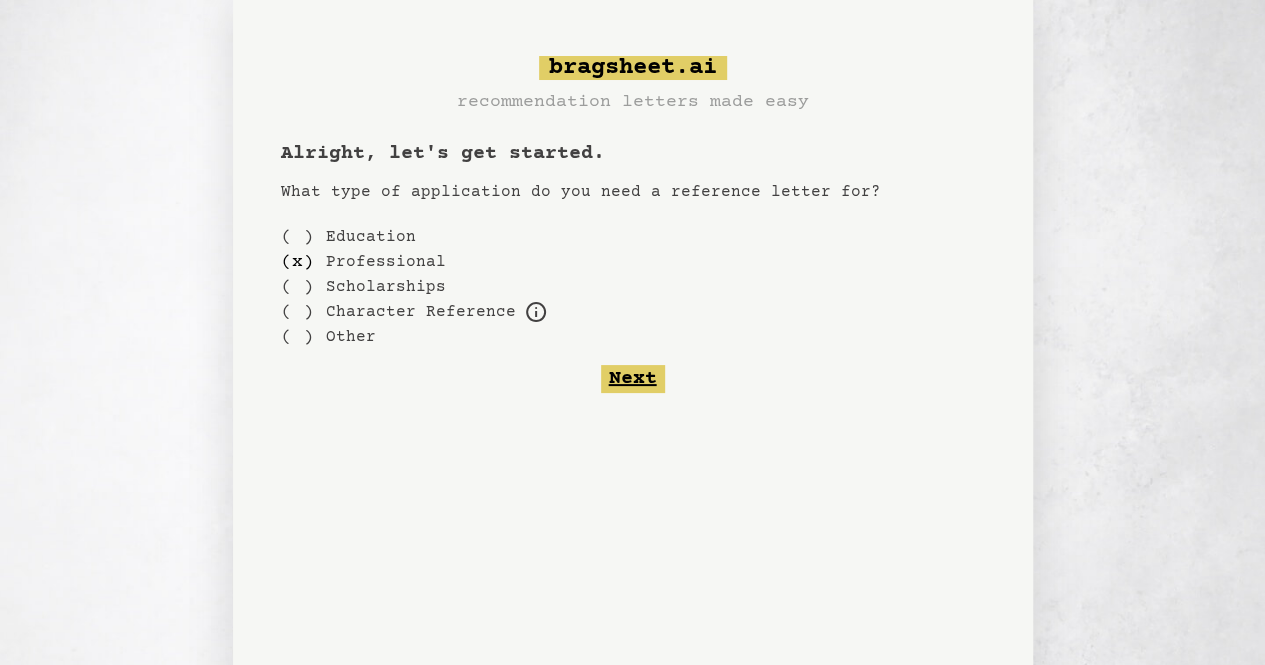 click on "Next" at bounding box center (633, 379) 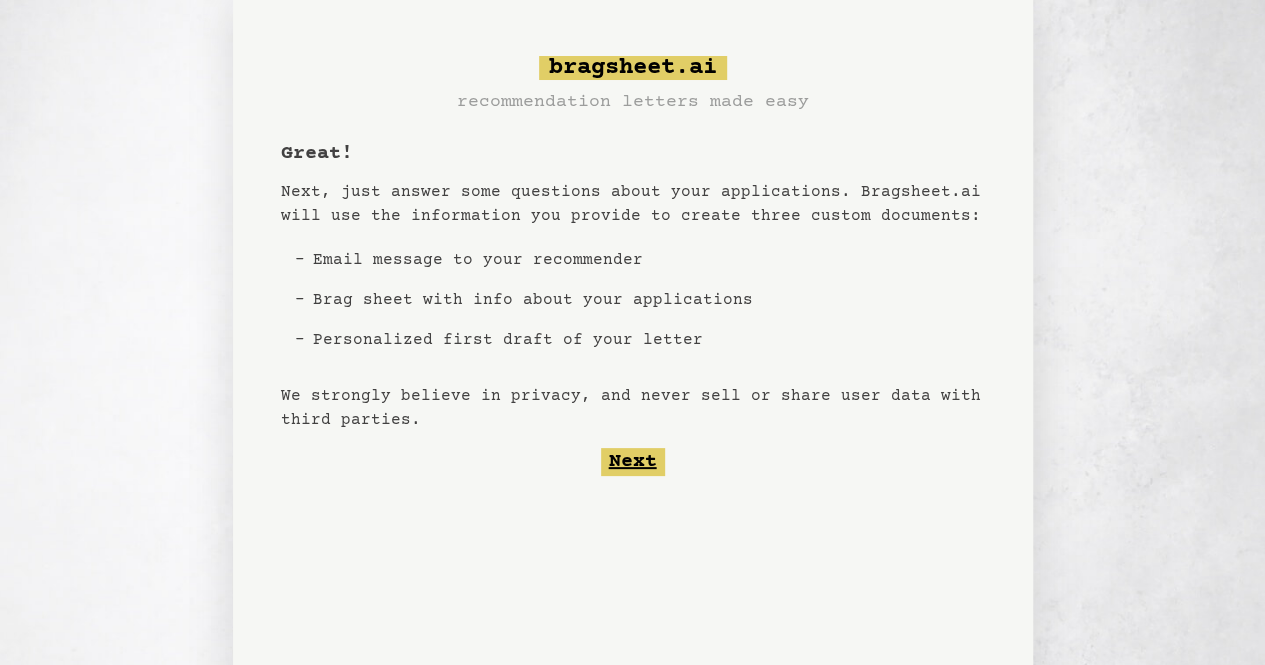 click on "Next" at bounding box center [633, 462] 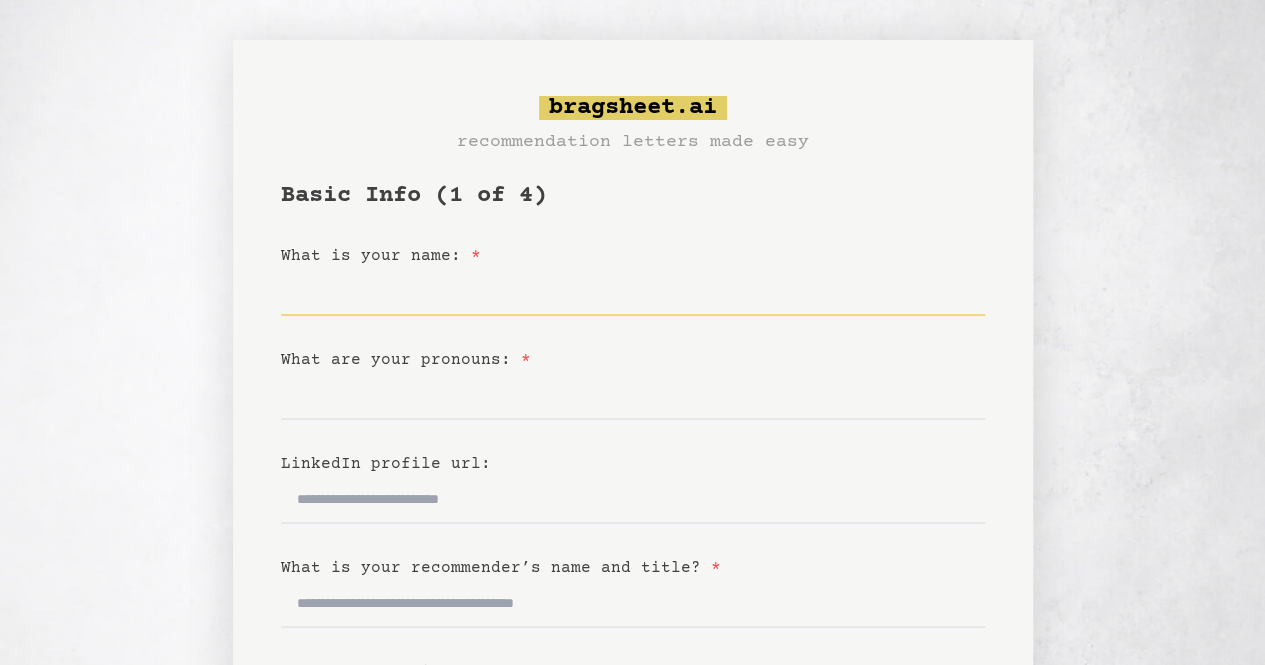 click on "What is your name:   *" at bounding box center [633, 292] 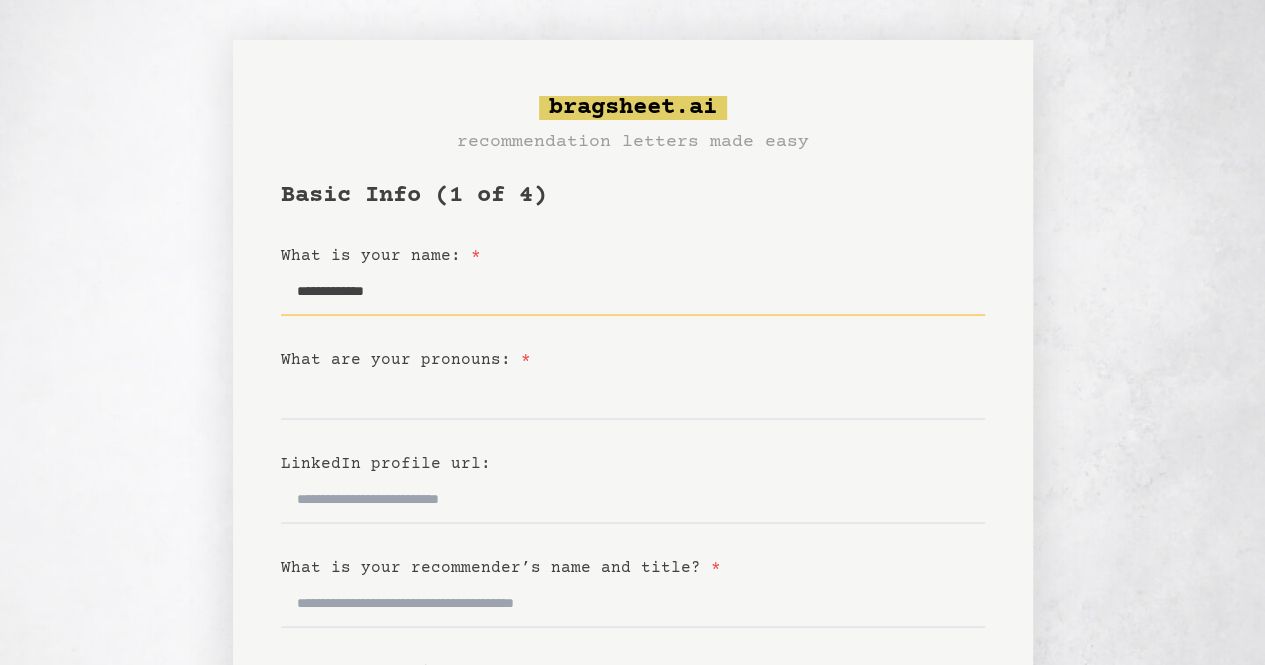 type on "**********" 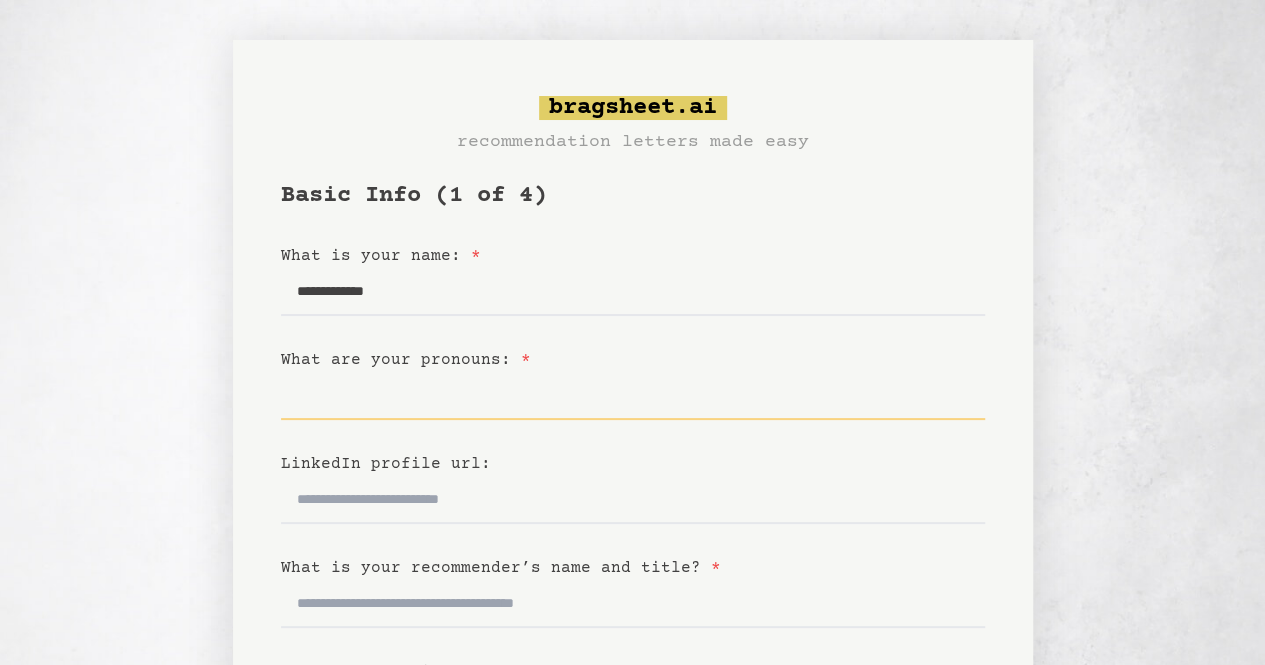 click on "What are your pronouns:   *" at bounding box center [633, 396] 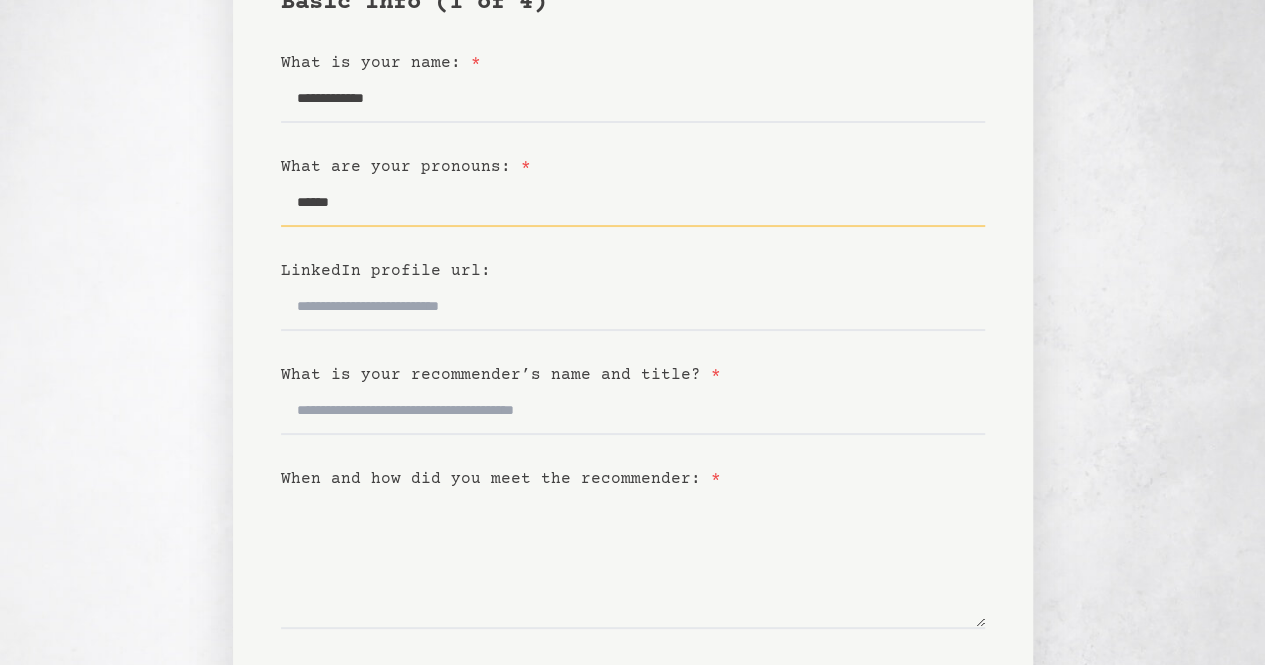 scroll, scrollTop: 200, scrollLeft: 0, axis: vertical 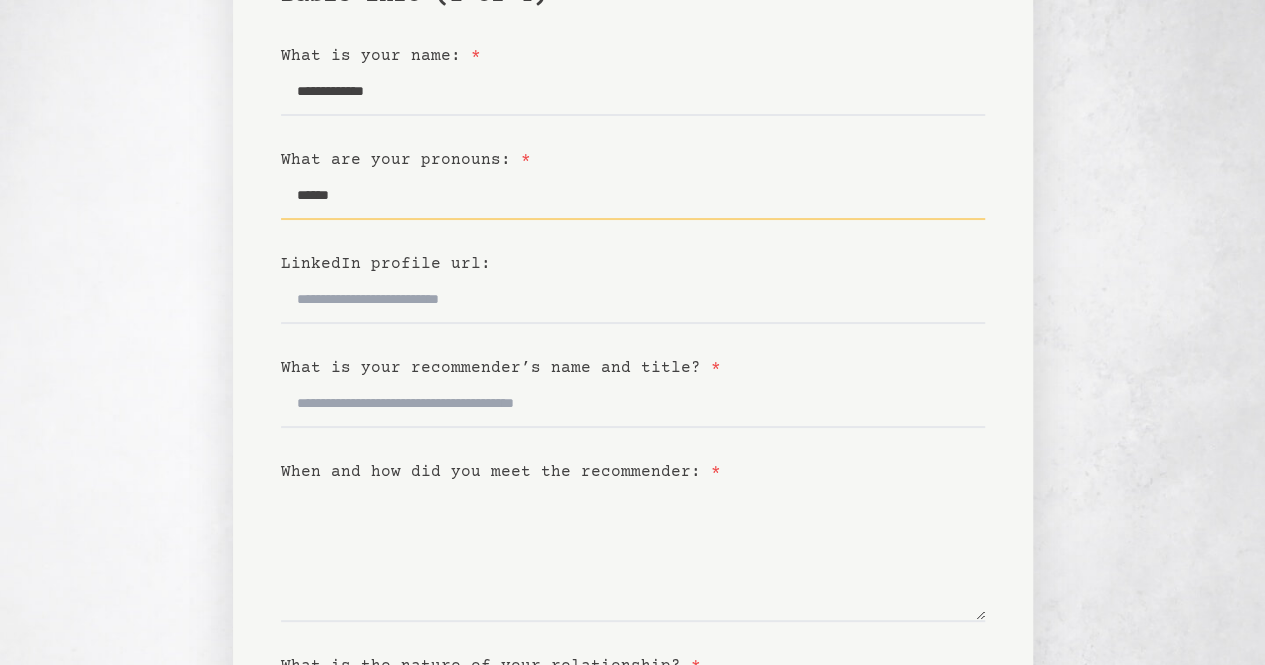 type on "******" 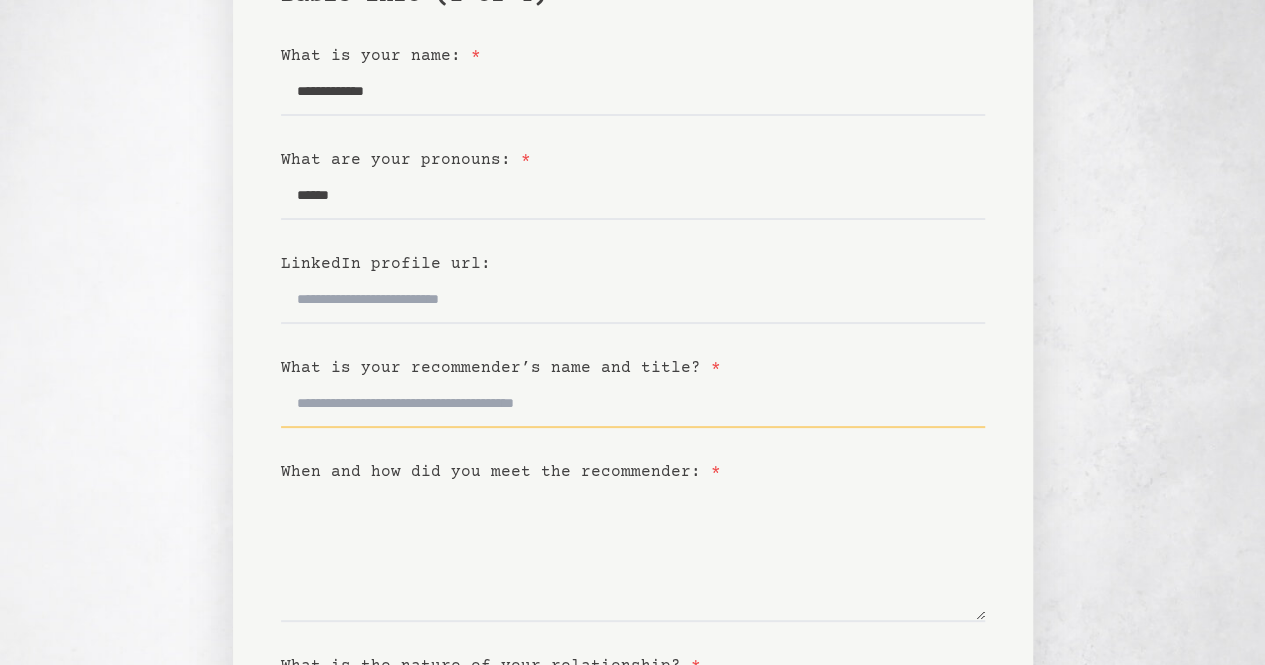 click on "What is your recommender’s name and title?   *" at bounding box center [633, 404] 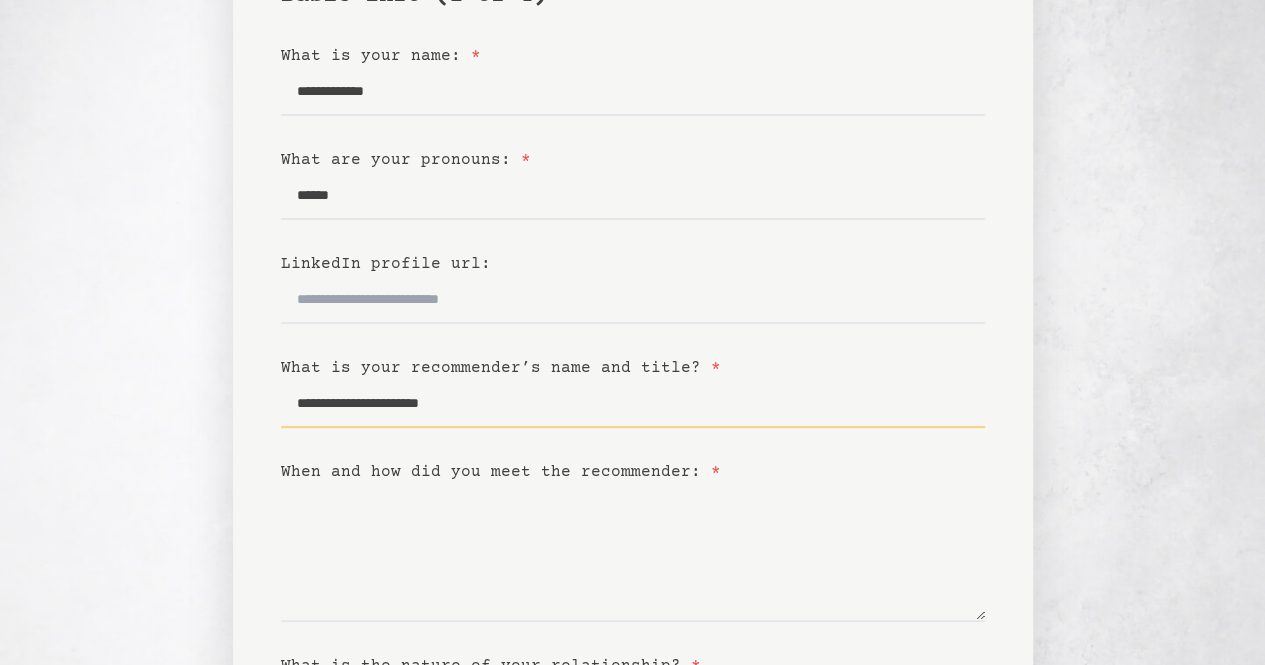 click on "**********" at bounding box center (633, 404) 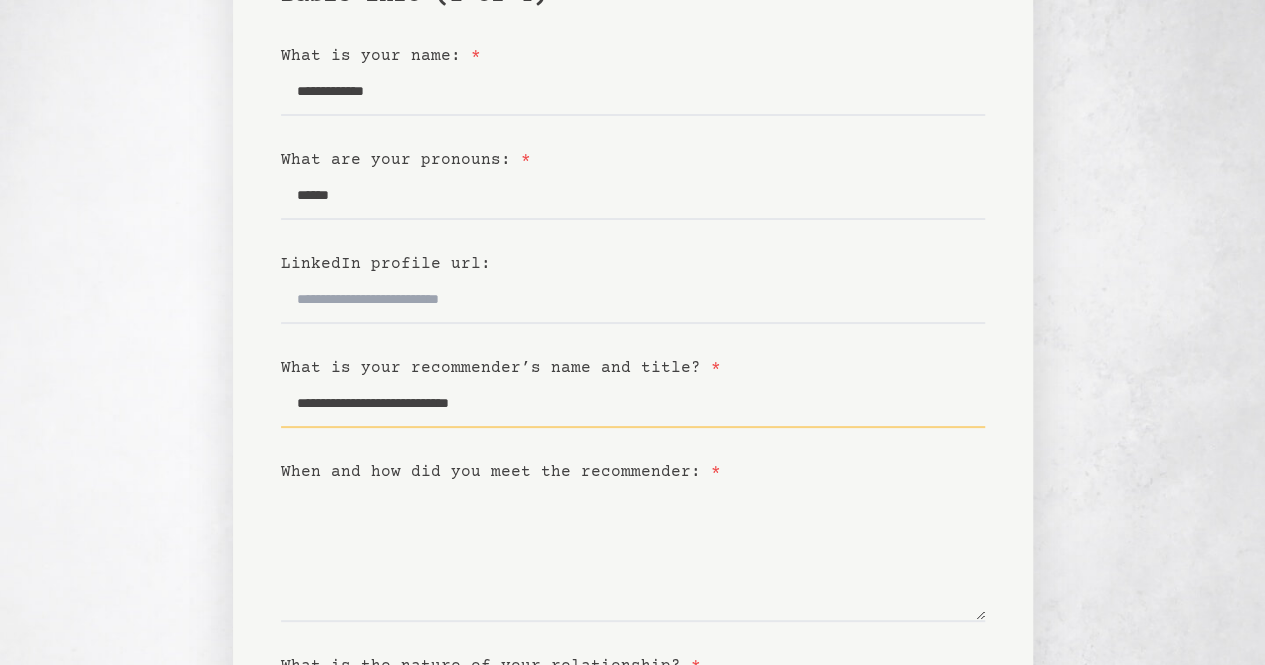 click on "**********" at bounding box center (633, 404) 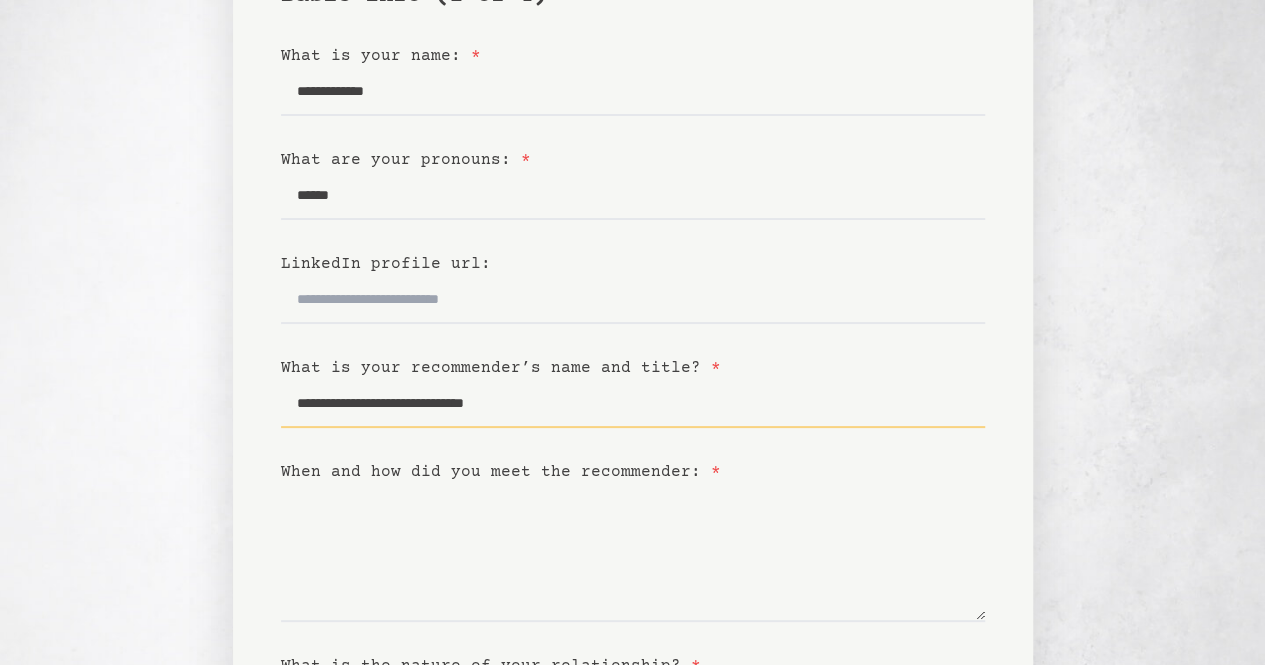 click on "**********" at bounding box center [633, 404] 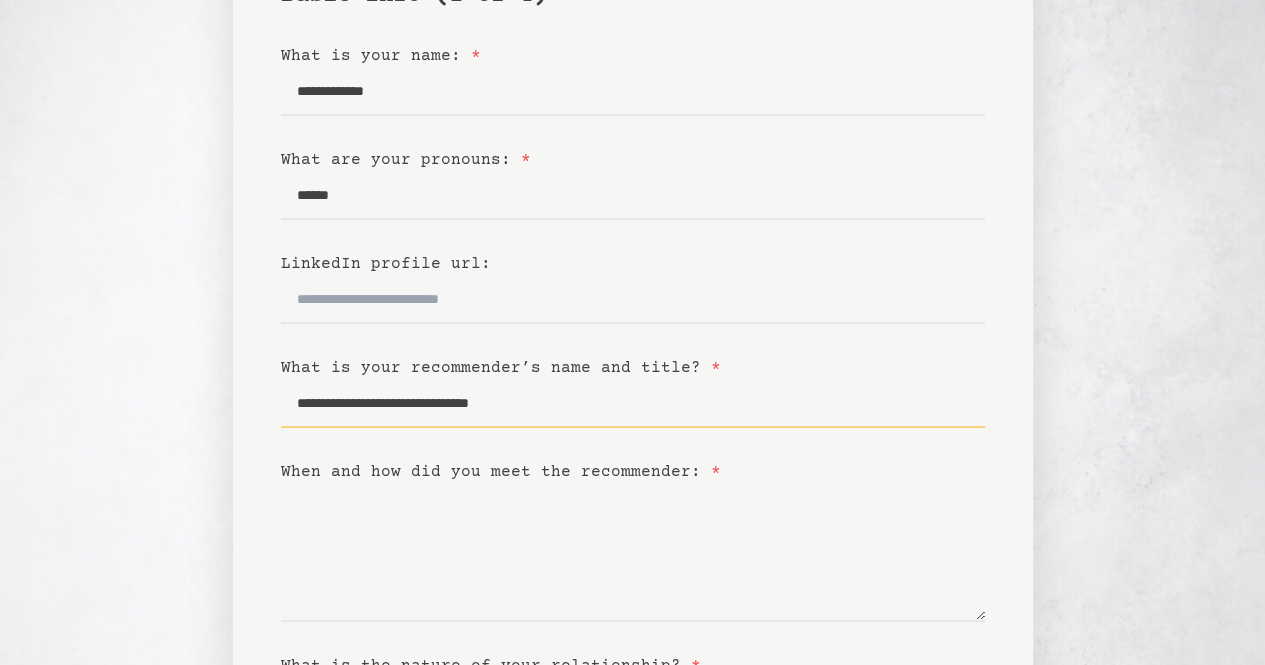 type on "**********" 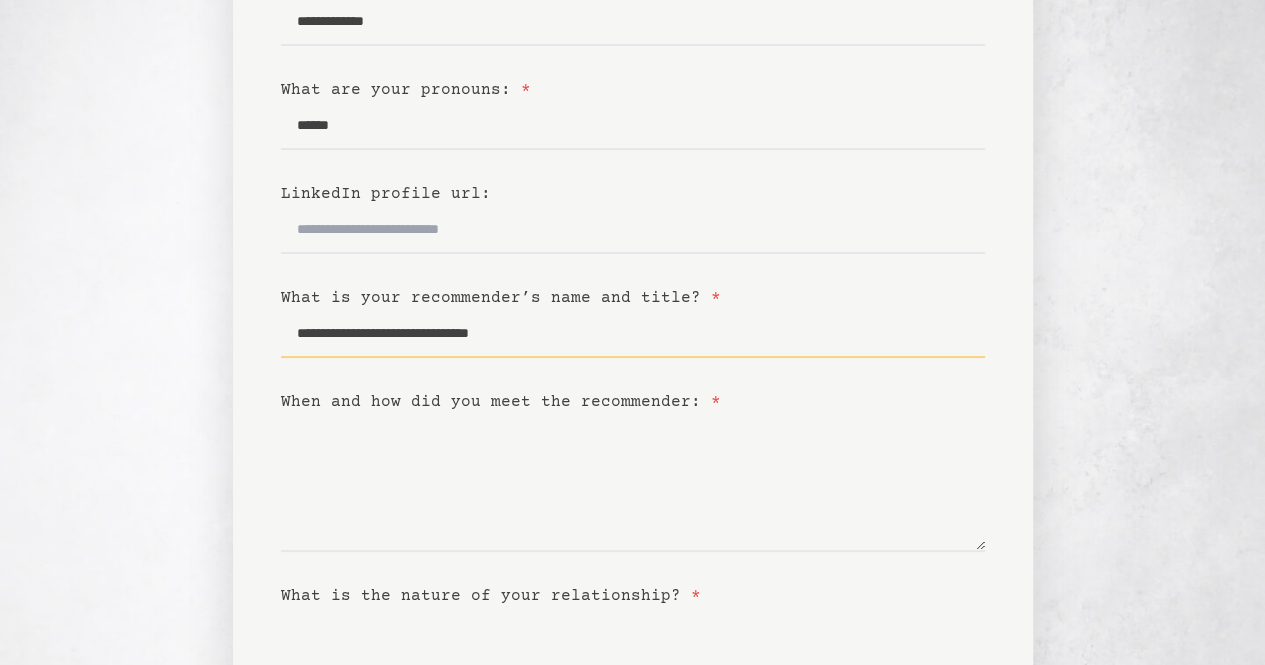 scroll, scrollTop: 300, scrollLeft: 0, axis: vertical 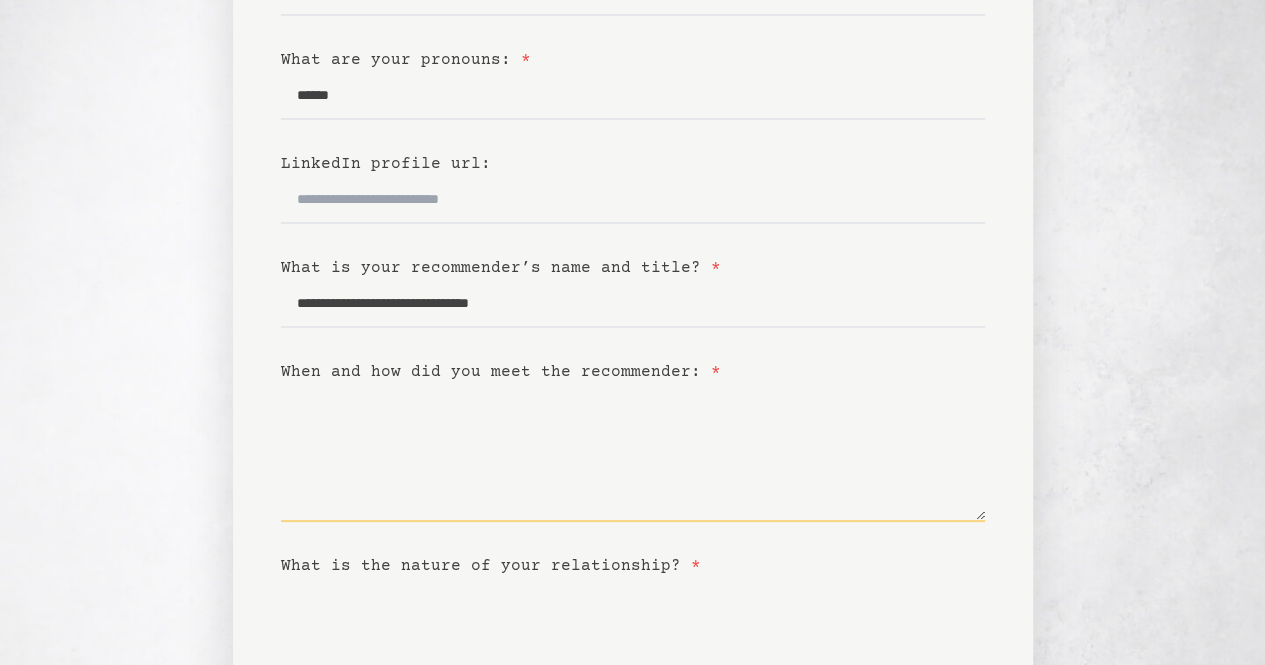 click on "When and how did you meet the recommender:   *" at bounding box center [633, 453] 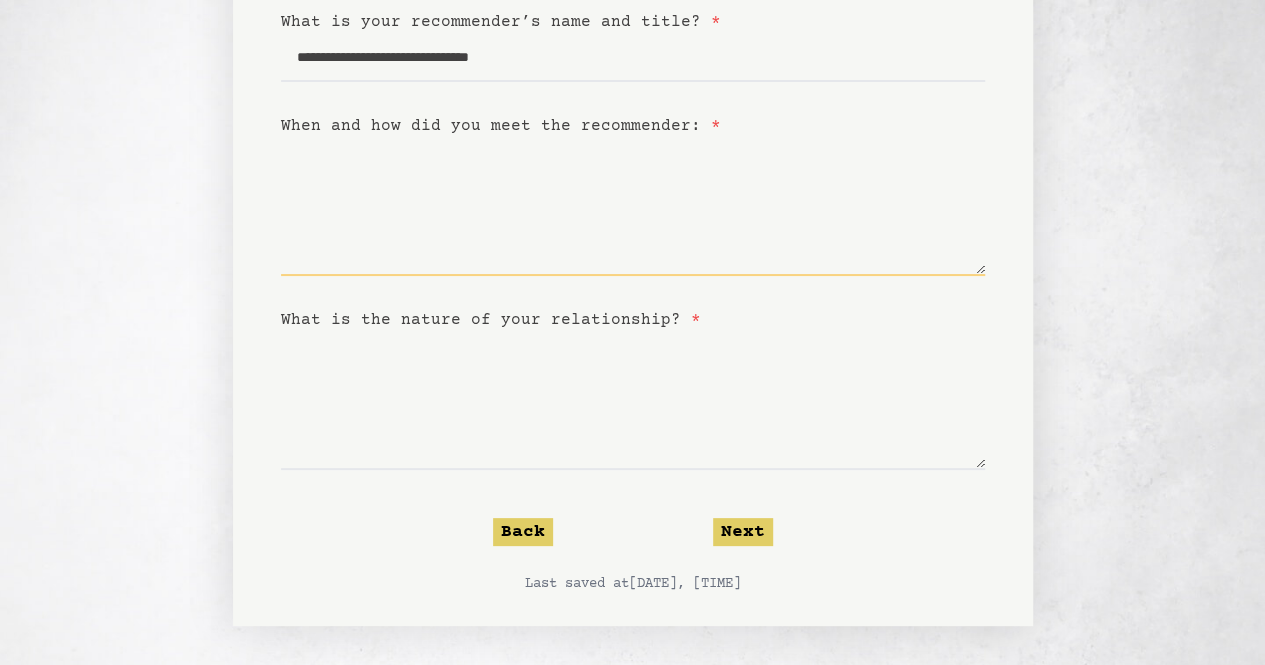 scroll, scrollTop: 446, scrollLeft: 0, axis: vertical 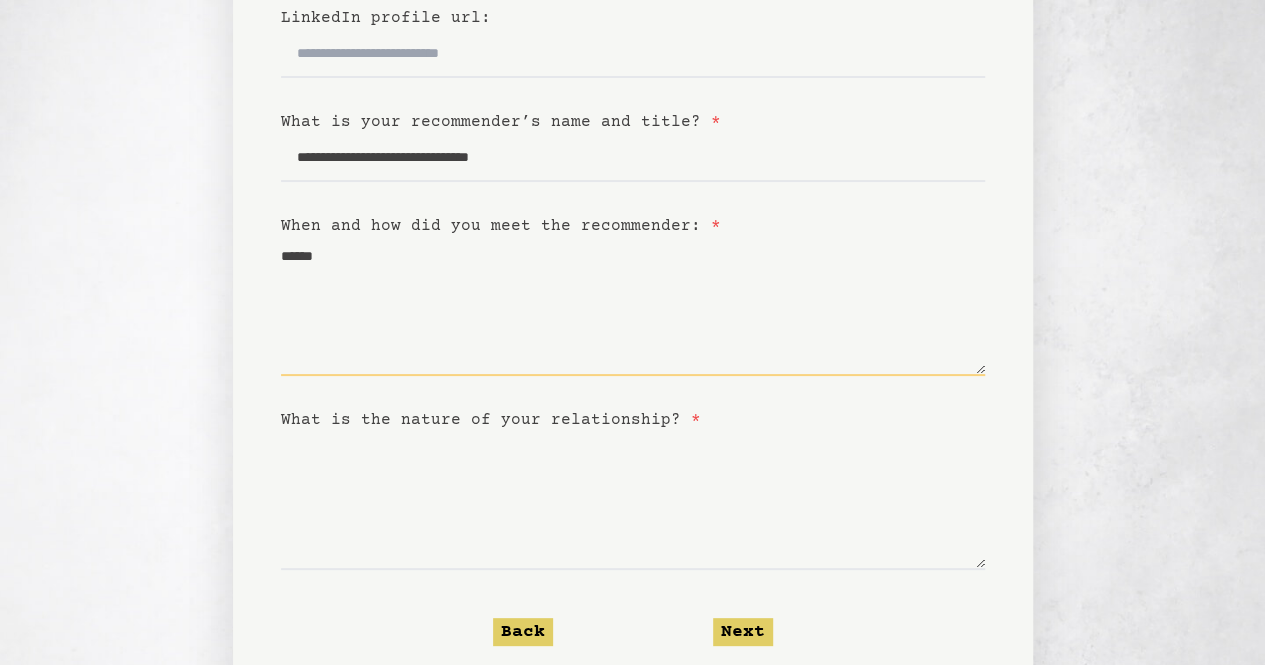 type on "******" 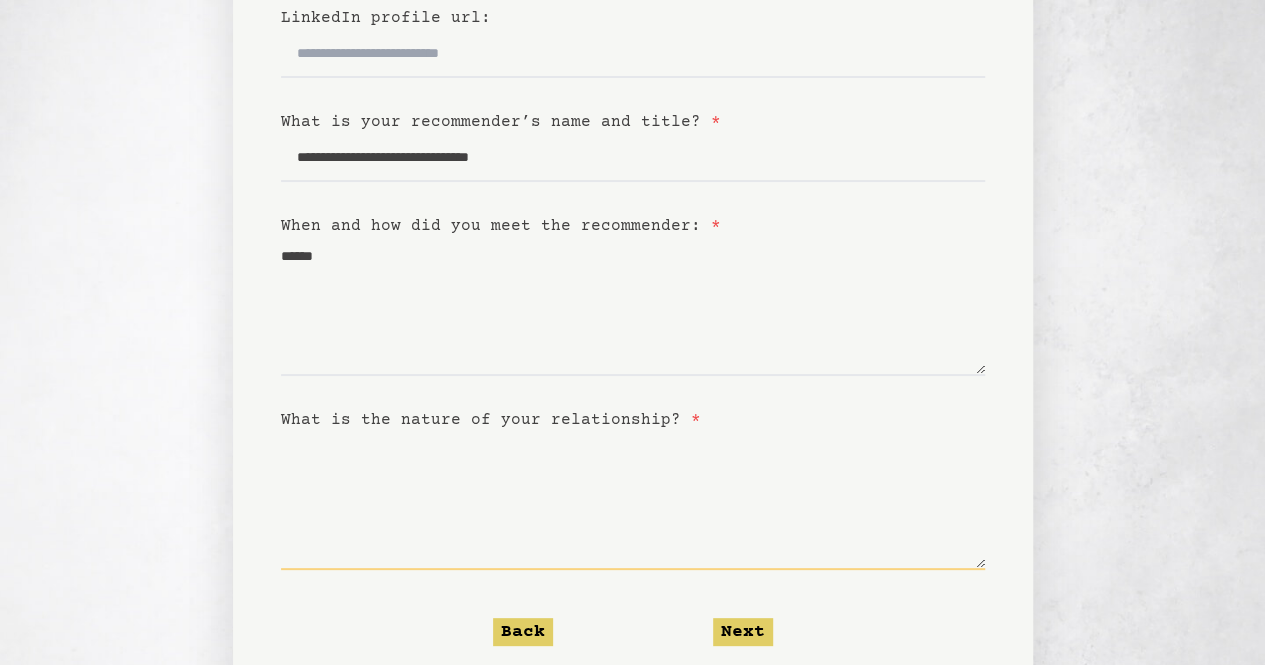 click on "What is the nature of your relationship?   *" at bounding box center [633, 501] 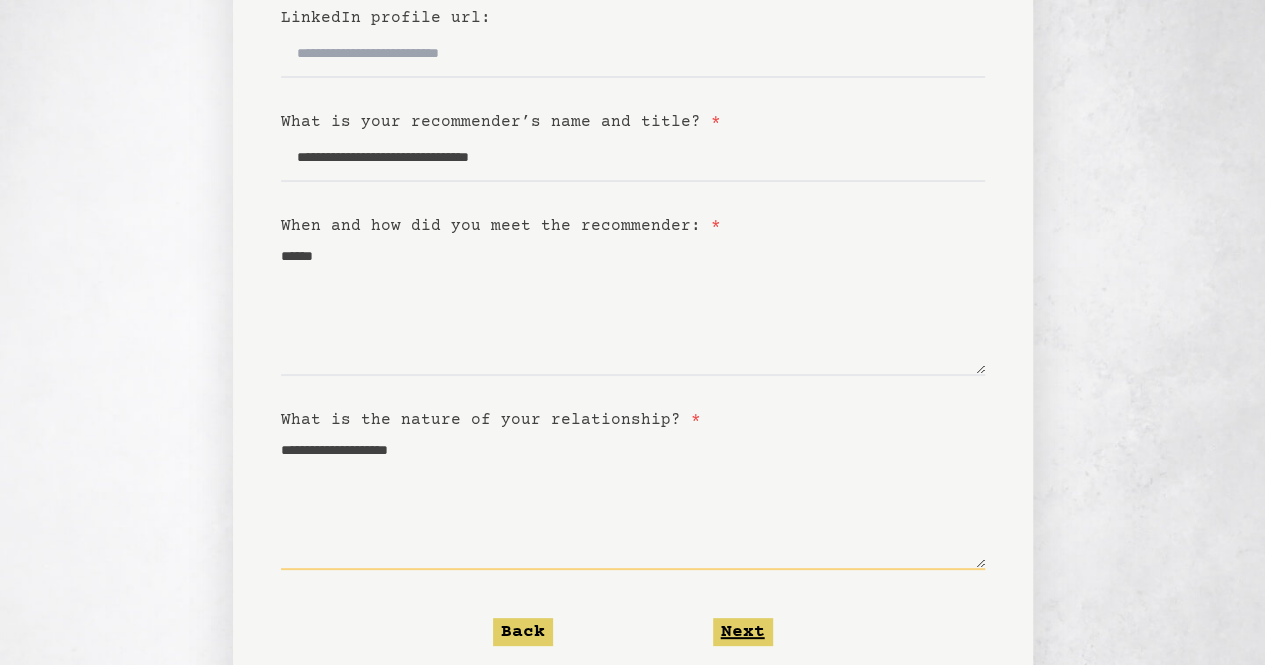 type on "**********" 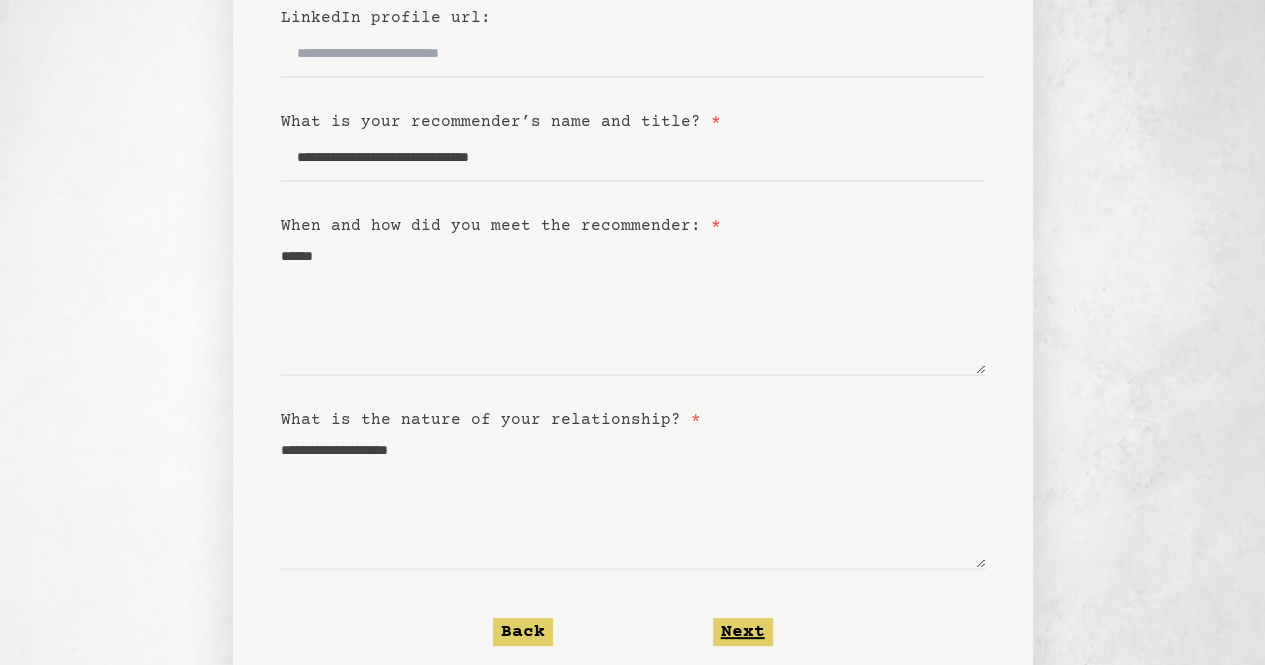 click on "Next" 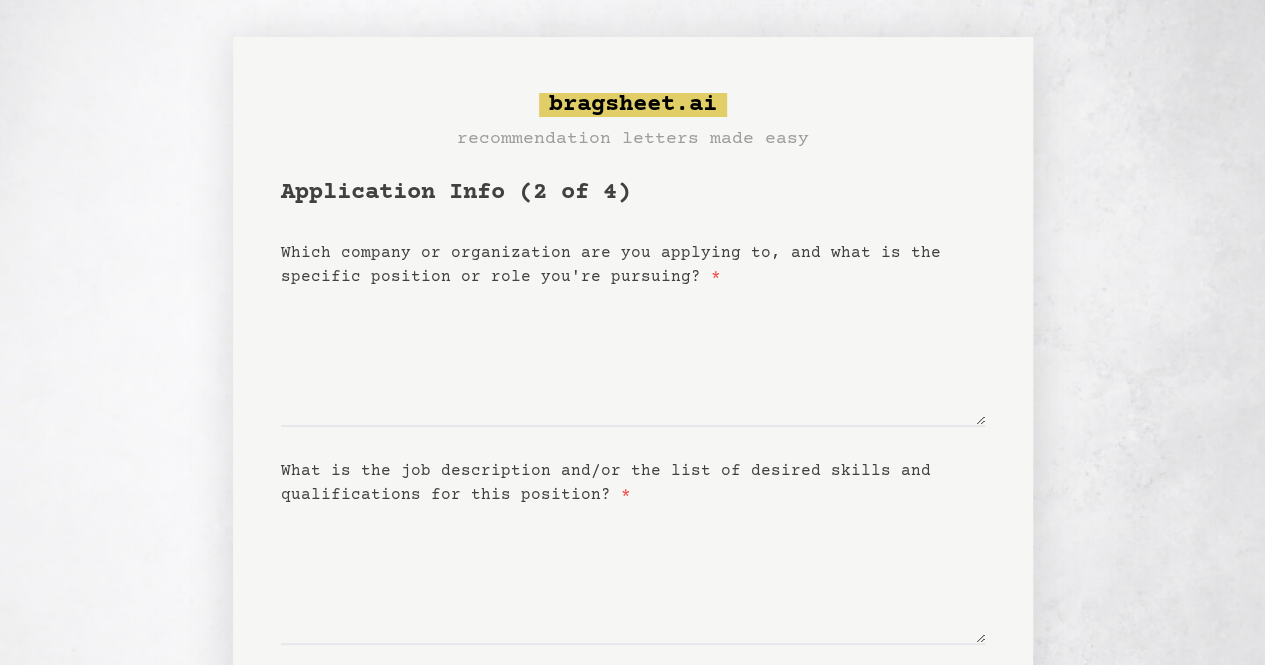 scroll, scrollTop: 0, scrollLeft: 0, axis: both 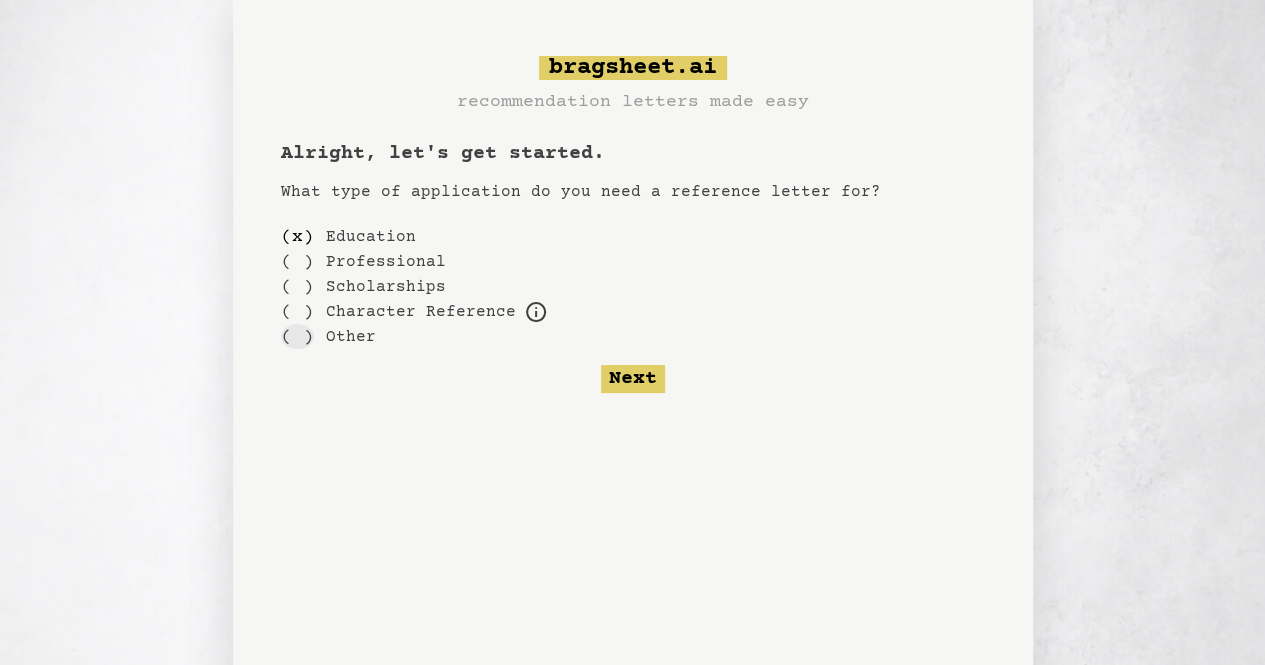 drag, startPoint x: 0, startPoint y: 0, endPoint x: 292, endPoint y: 332, distance: 442.14026 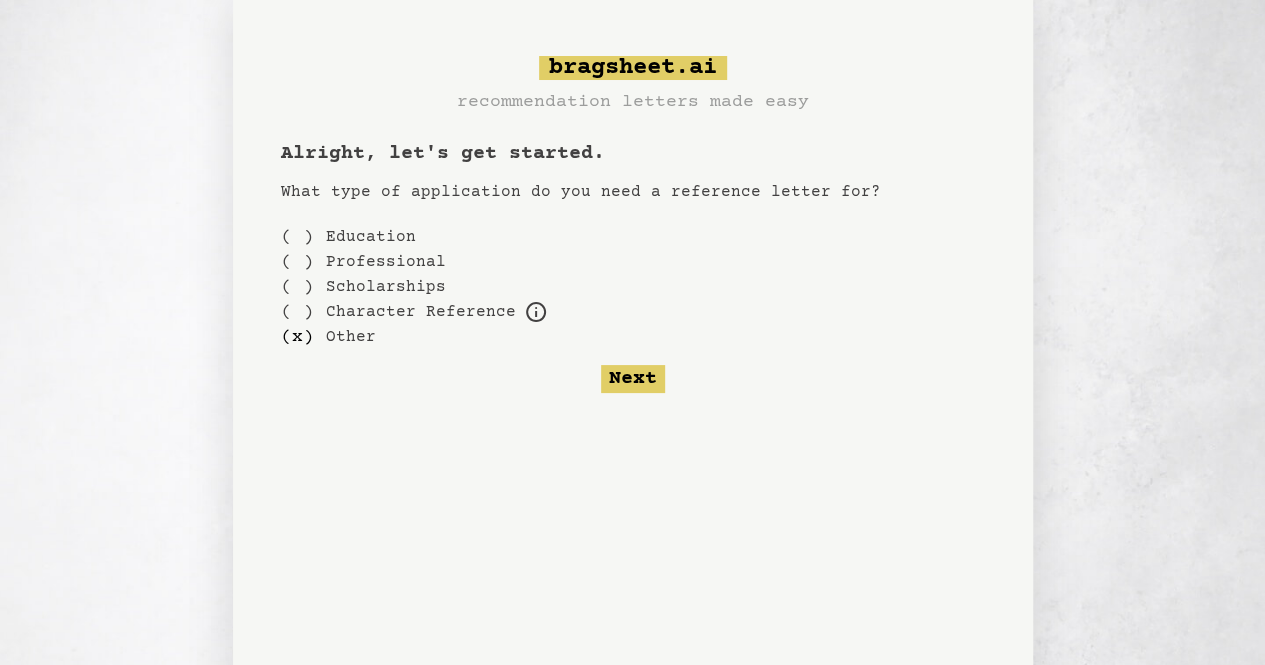click on "(    )
Education     (    )
Professional     (    )
Scholarships     (    )
Character Reference       For example, loans, housing applications, parole, professional certification, etc.   ( x )
Other       Next" at bounding box center [633, 308] 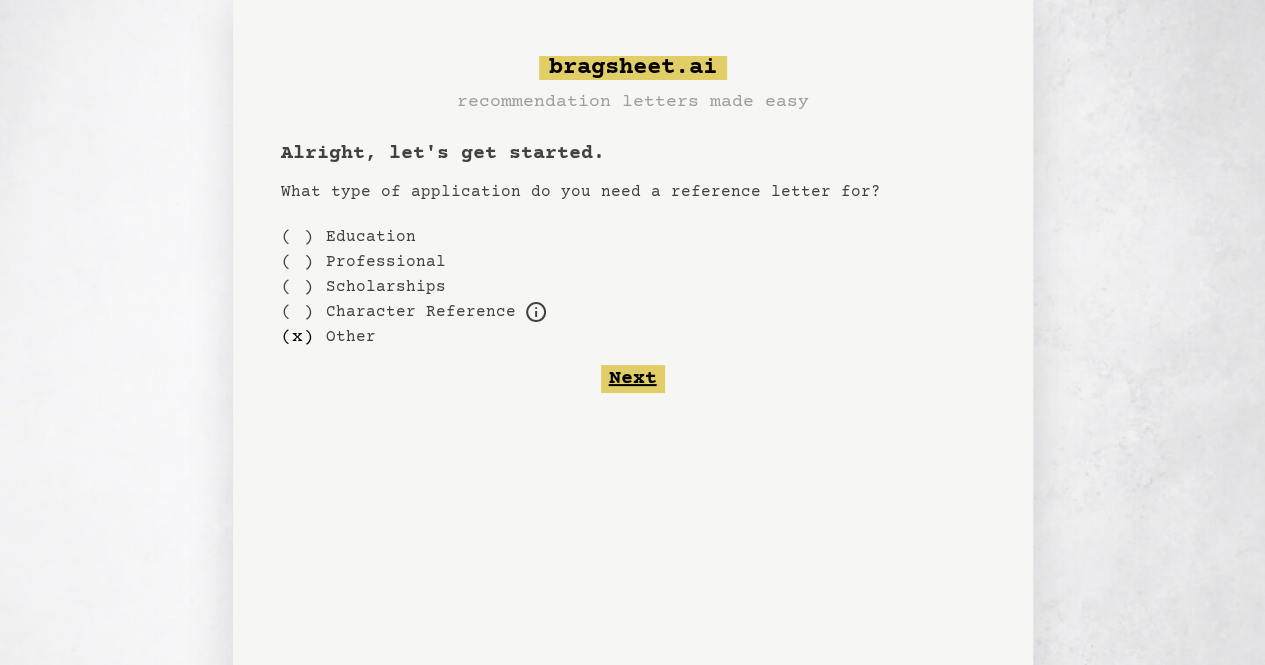click on "Next" at bounding box center (633, 379) 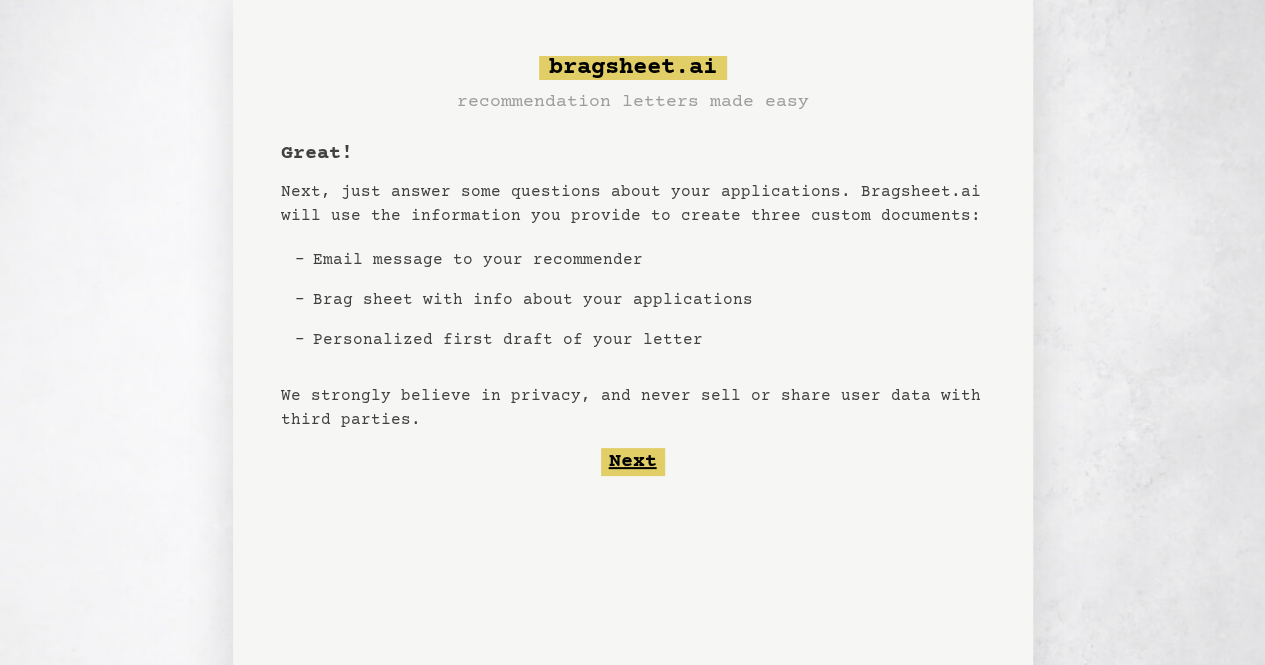 click on "Next" at bounding box center [633, 462] 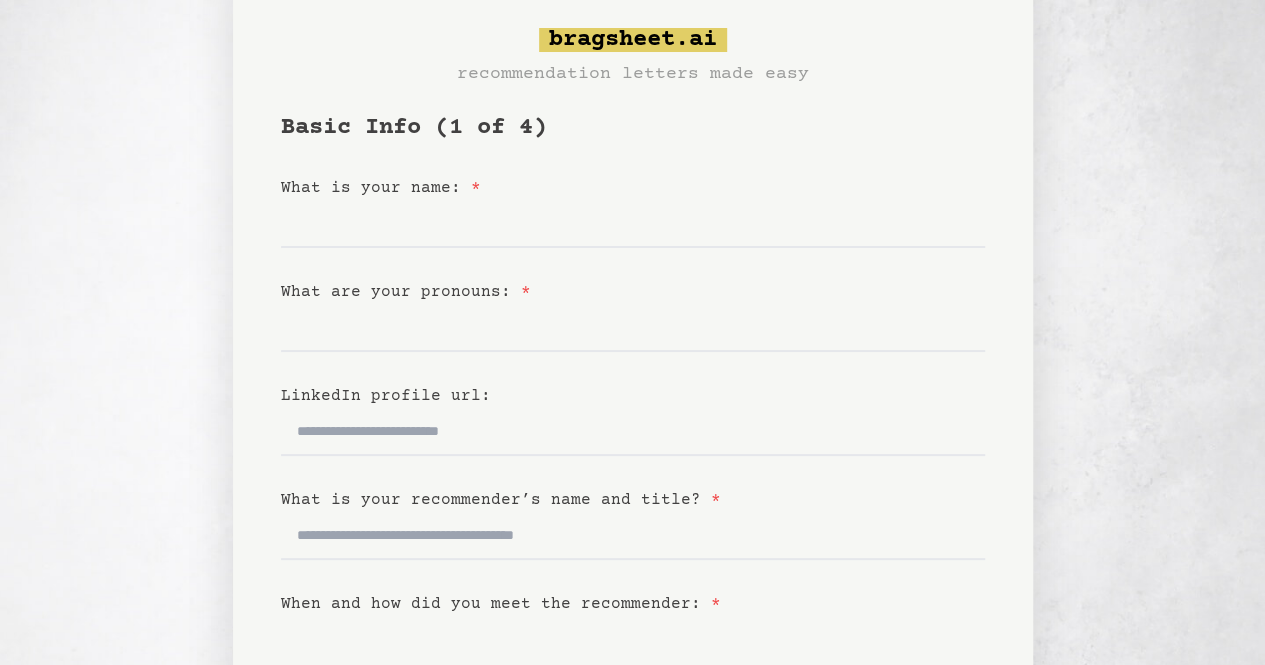 scroll, scrollTop: 0, scrollLeft: 0, axis: both 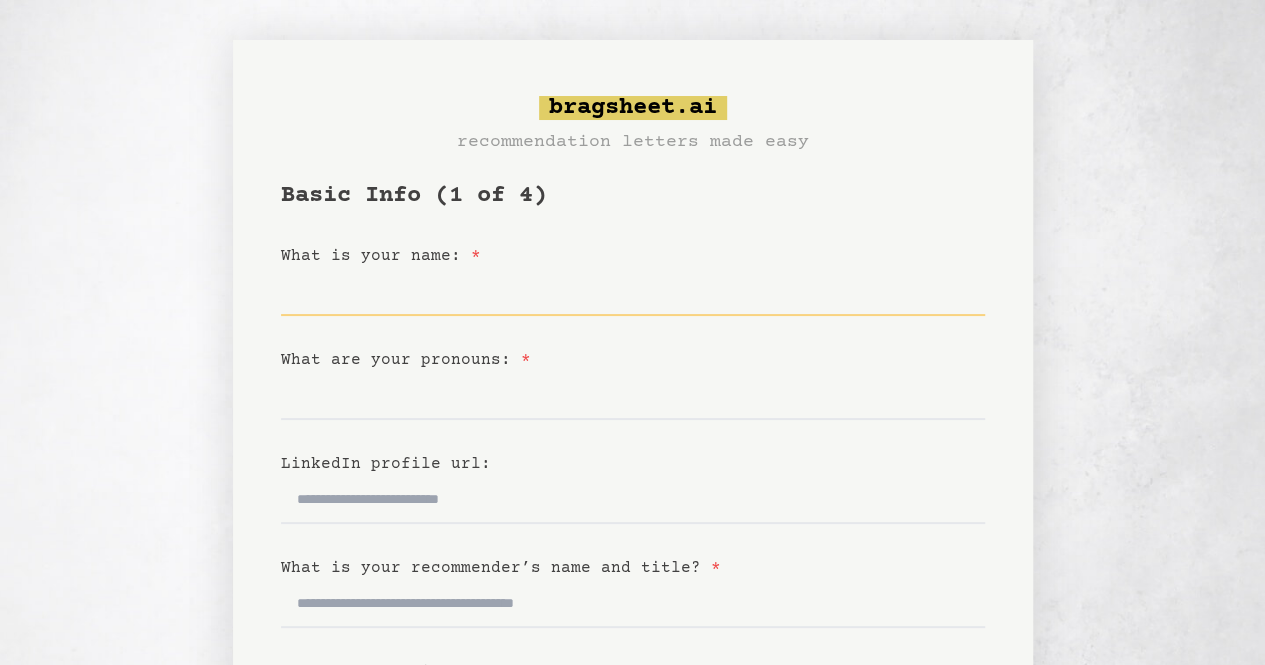 click on "What is your name:   *" at bounding box center [633, 292] 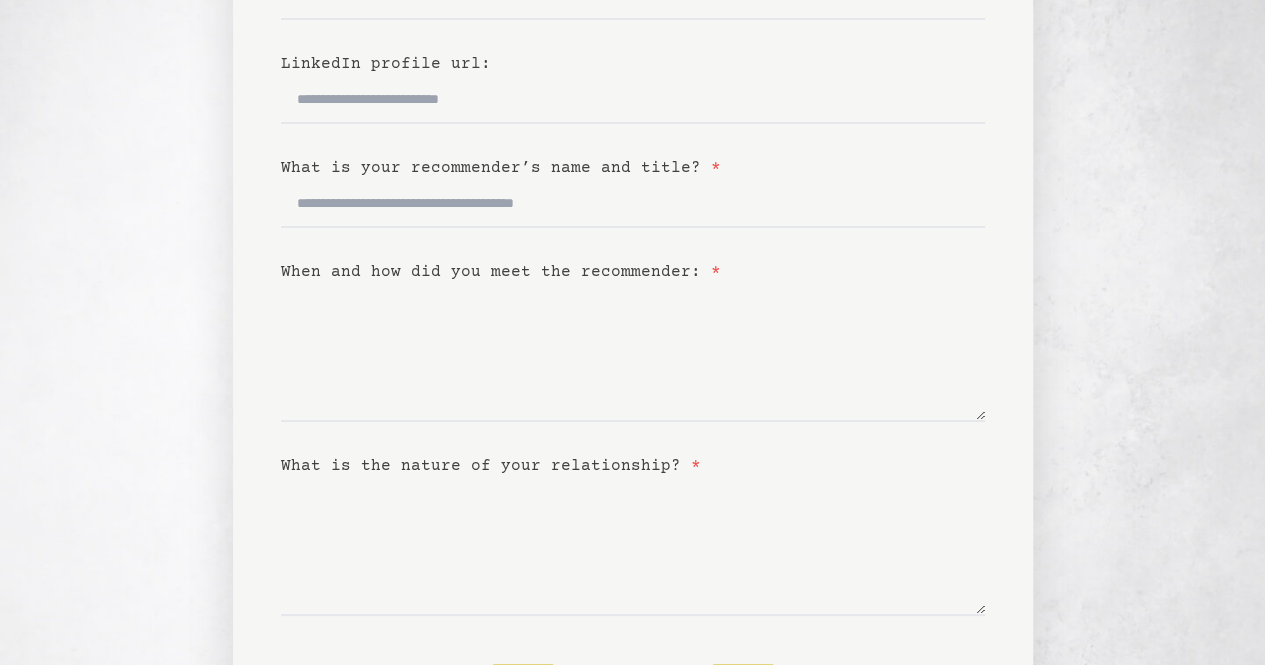 scroll, scrollTop: 498, scrollLeft: 0, axis: vertical 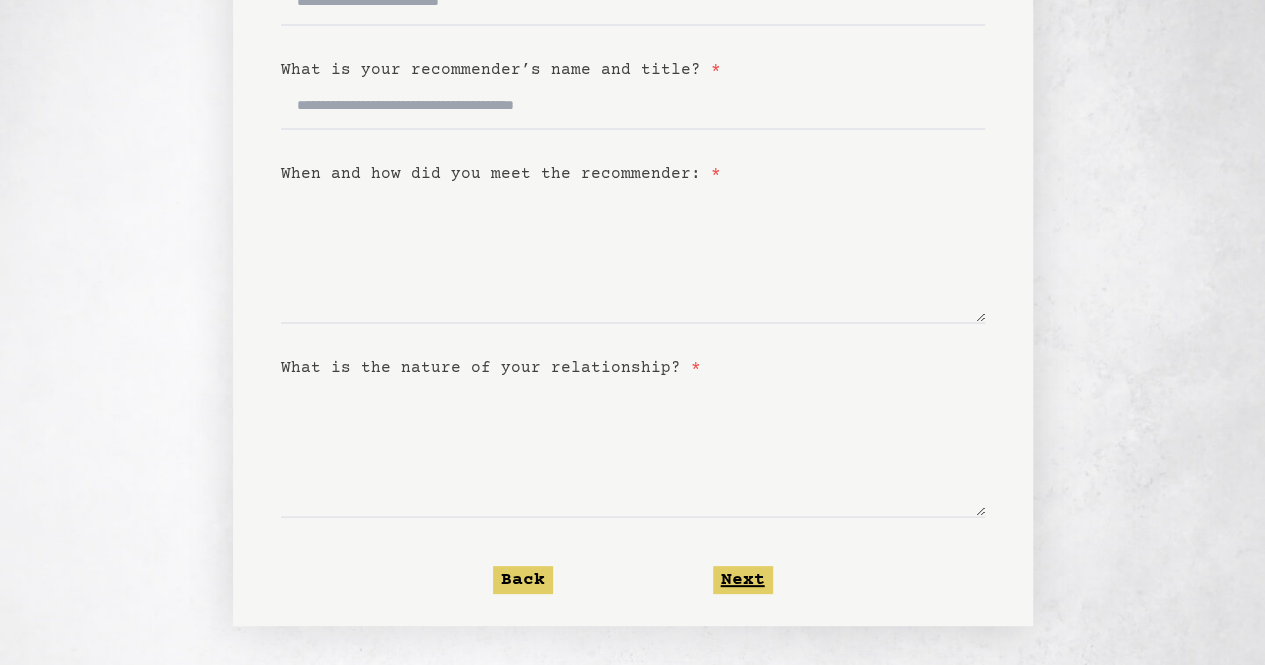 click on "Next" 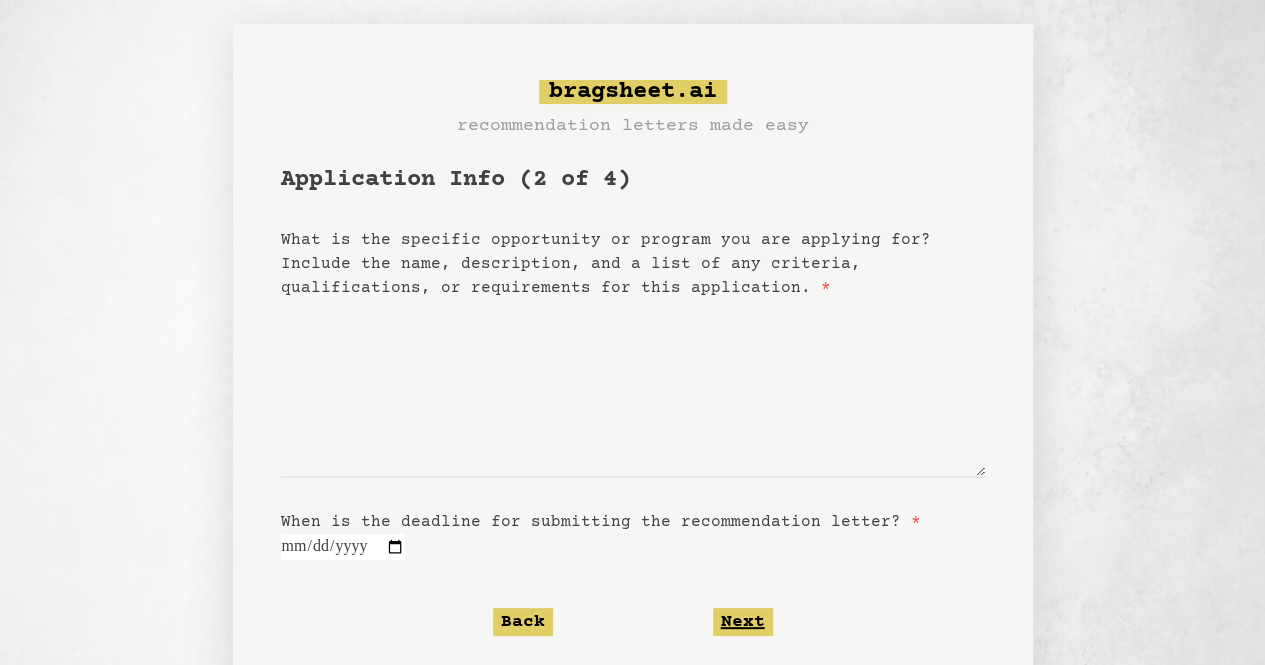 scroll, scrollTop: 0, scrollLeft: 0, axis: both 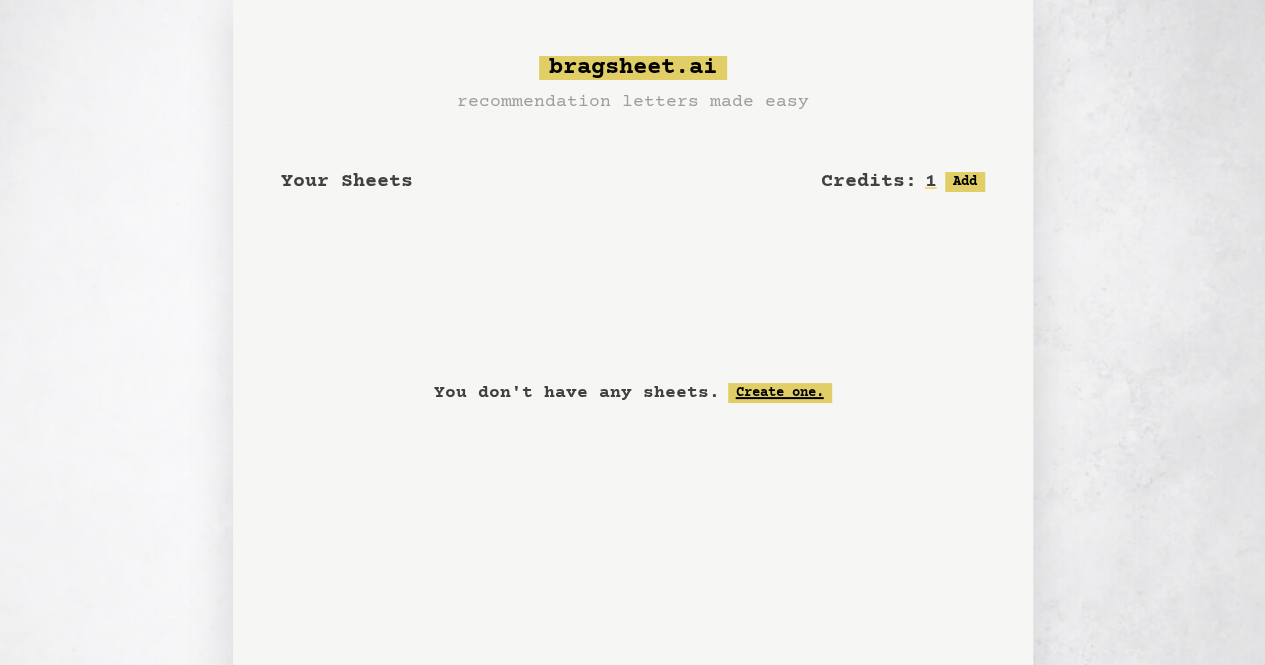 click on "Create one." at bounding box center [780, 393] 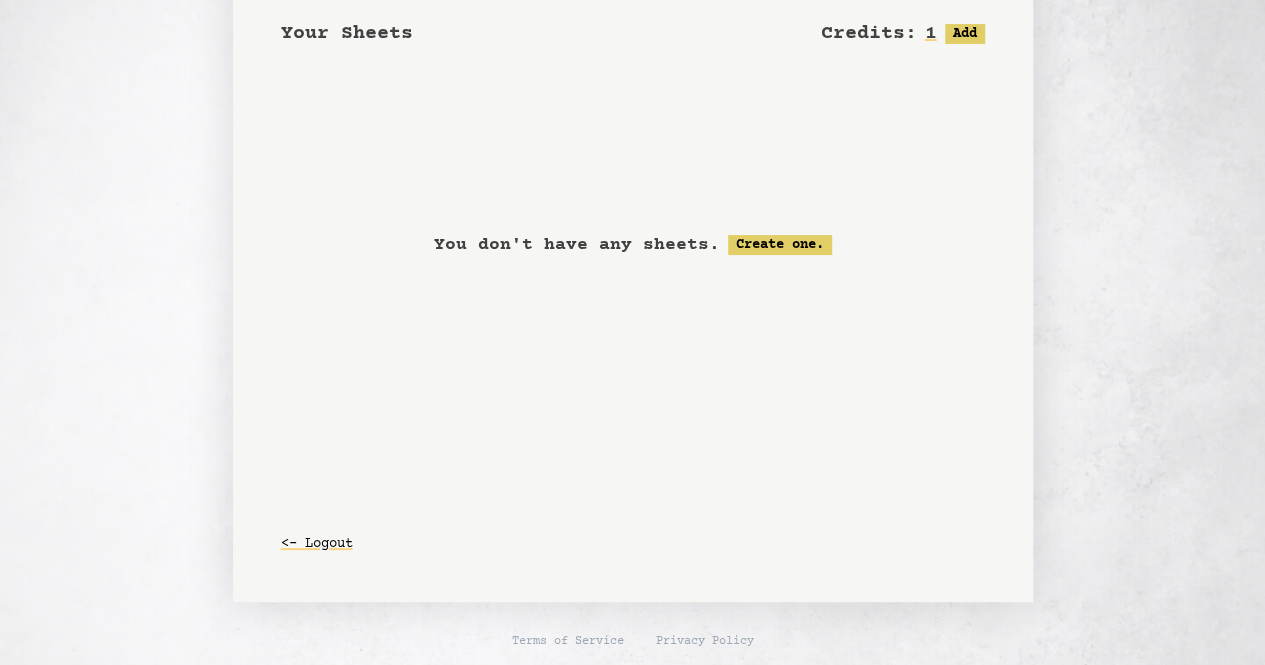 scroll, scrollTop: 48, scrollLeft: 0, axis: vertical 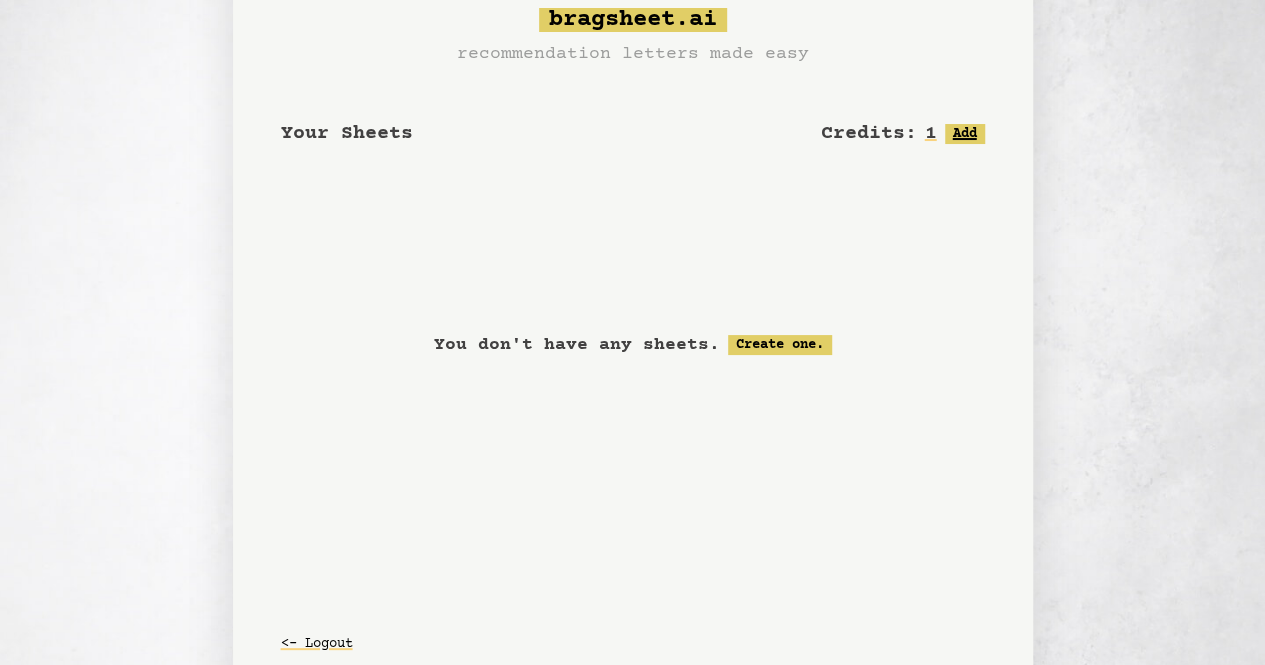 click on "Add" at bounding box center (965, 134) 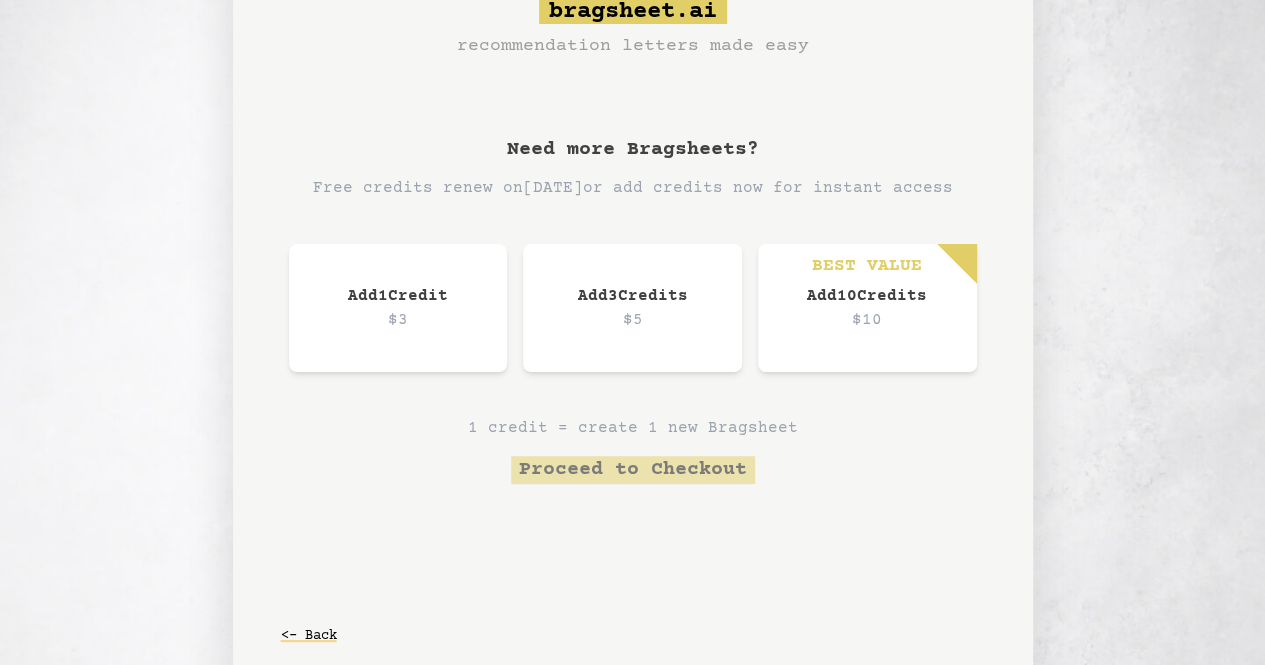 scroll, scrollTop: 84, scrollLeft: 0, axis: vertical 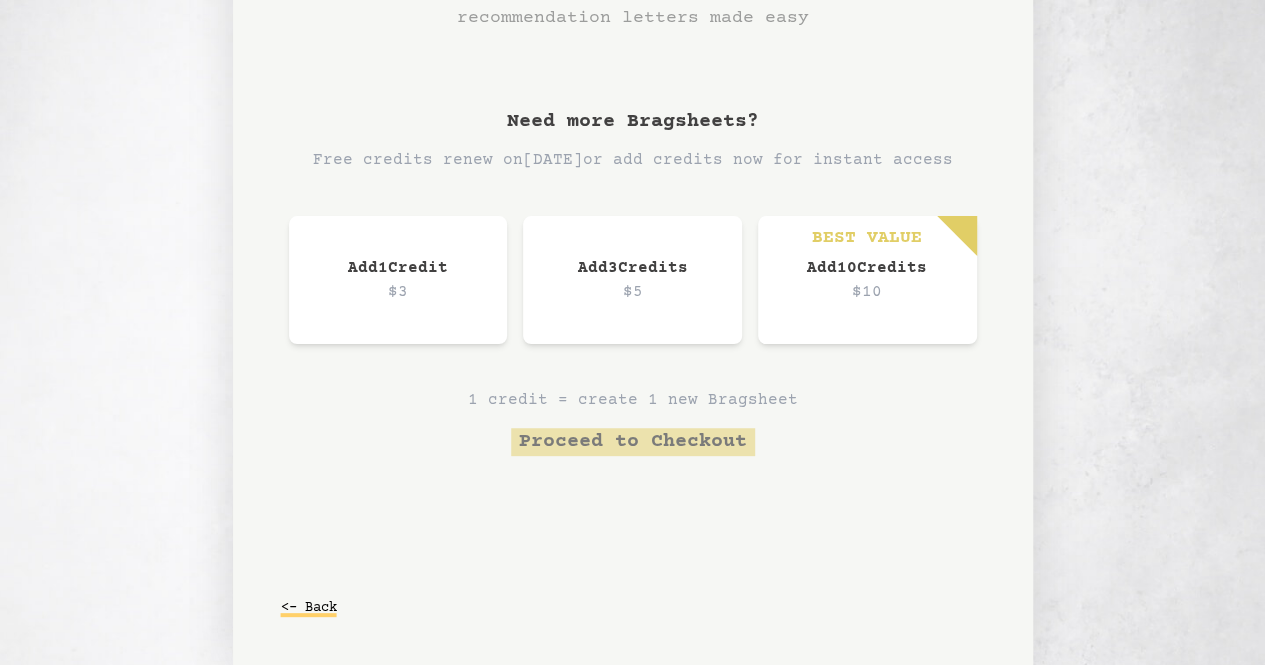 click on "<- Back" at bounding box center [309, 608] 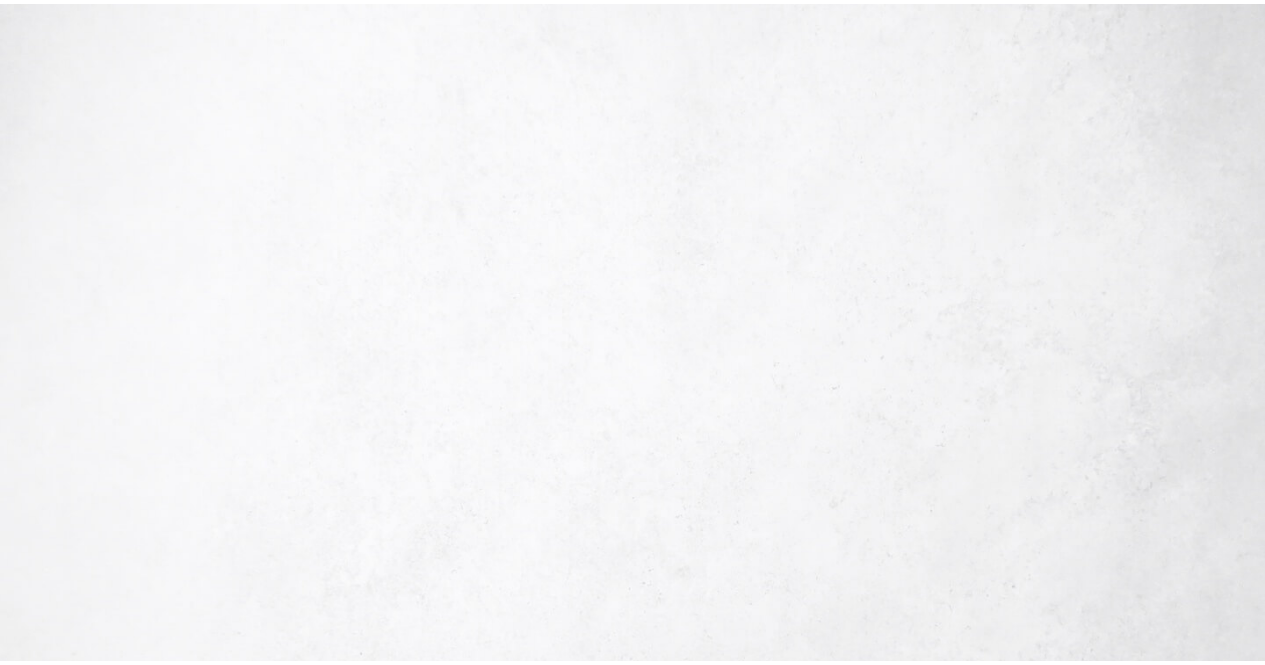 scroll, scrollTop: 0, scrollLeft: 0, axis: both 